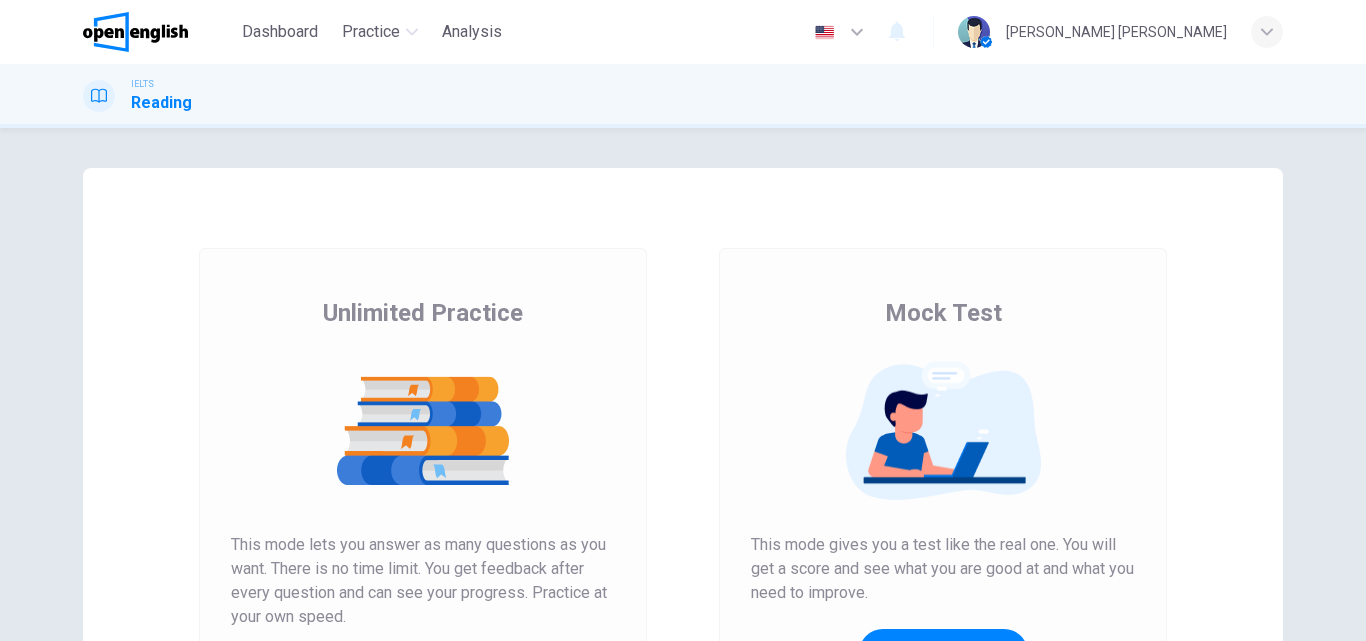scroll, scrollTop: 0, scrollLeft: 0, axis: both 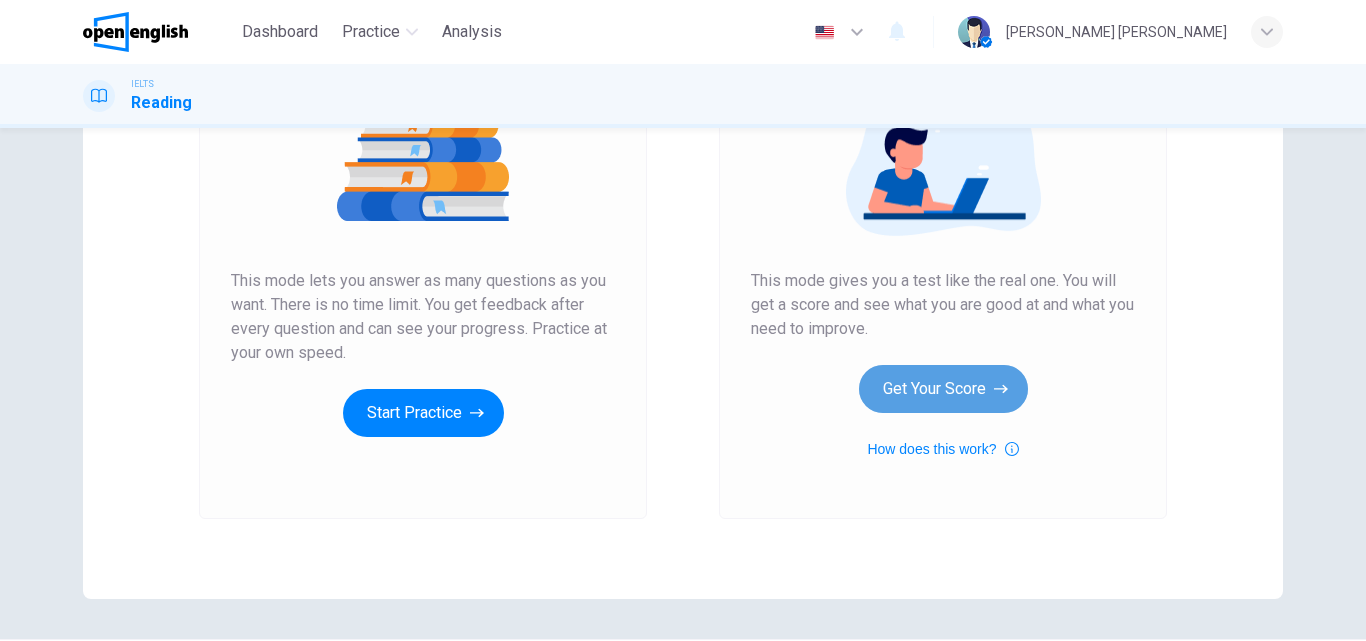 click on "Get Your Score" at bounding box center (943, 389) 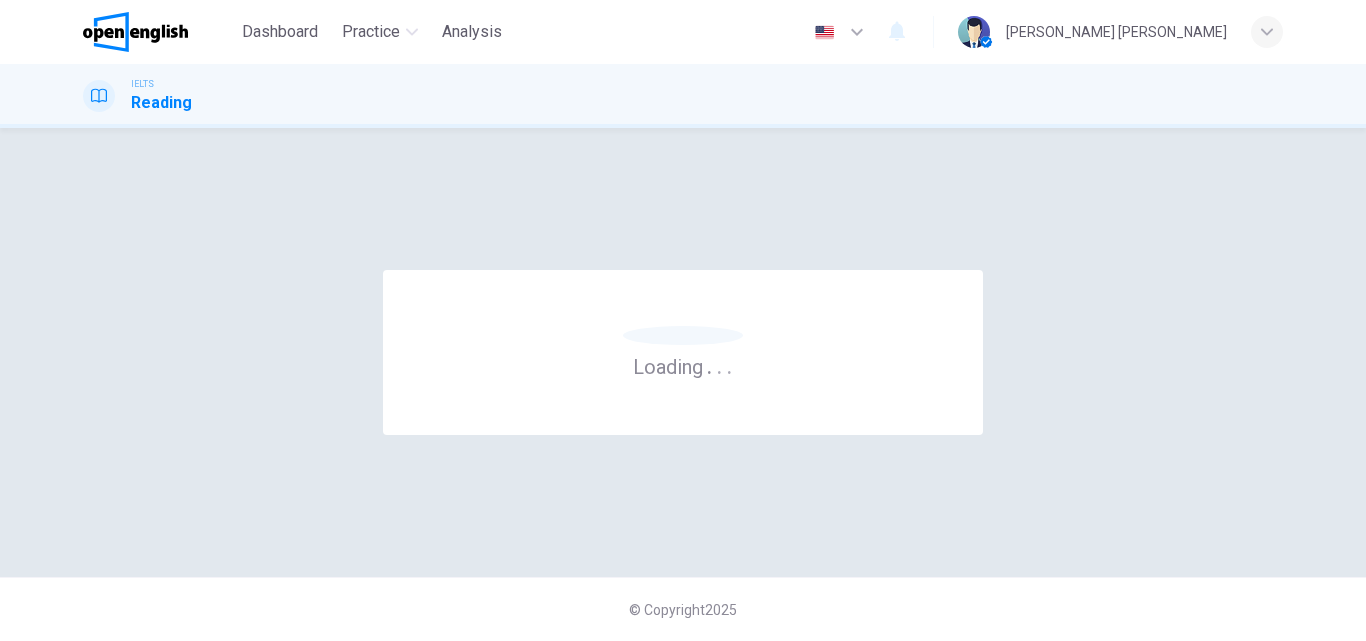 scroll, scrollTop: 0, scrollLeft: 0, axis: both 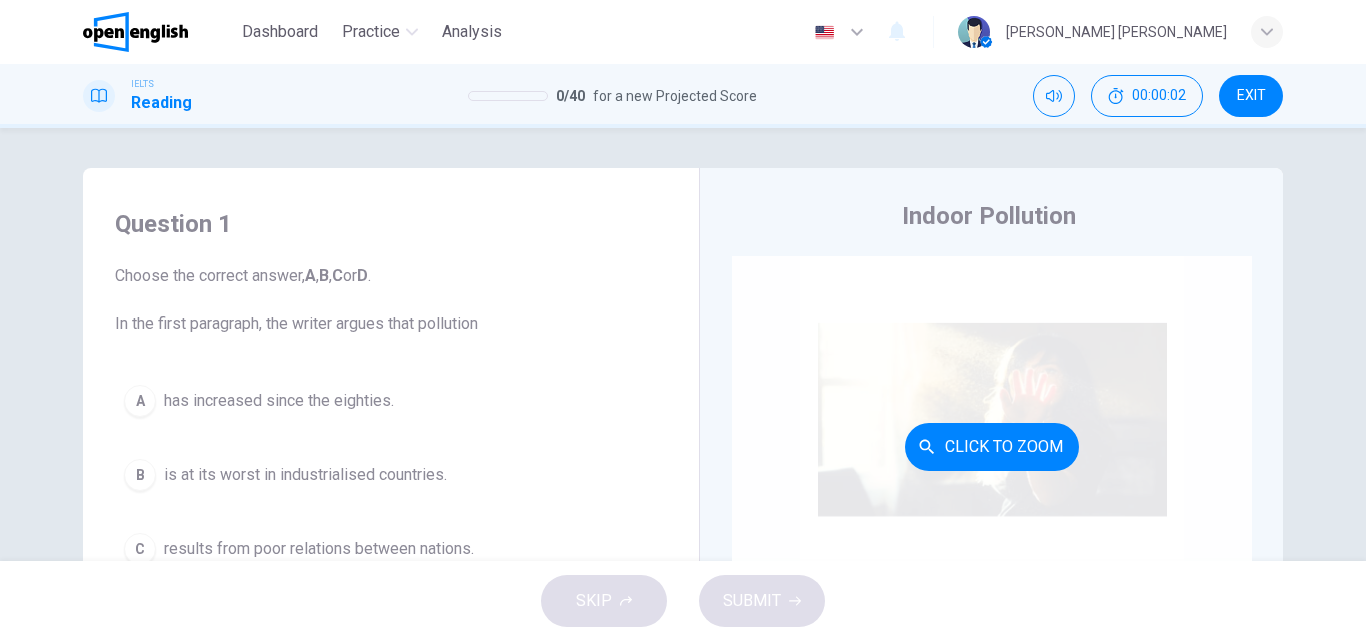 click on "Click to Zoom" at bounding box center [992, 447] 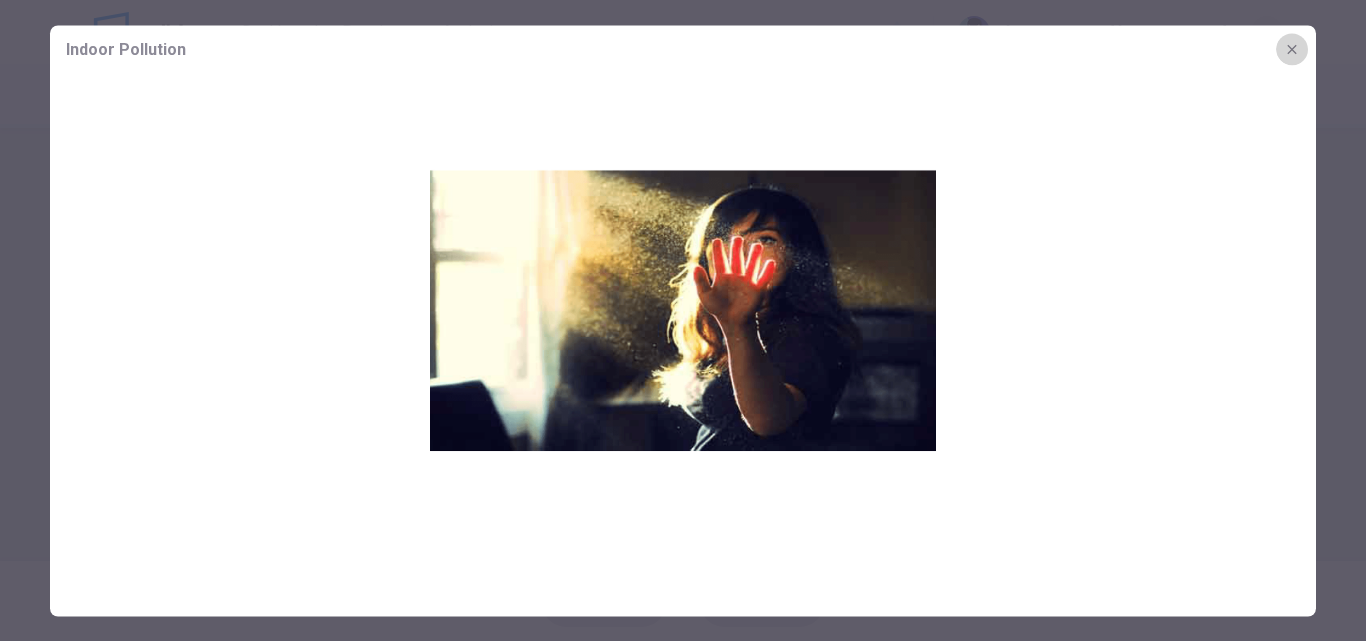 click 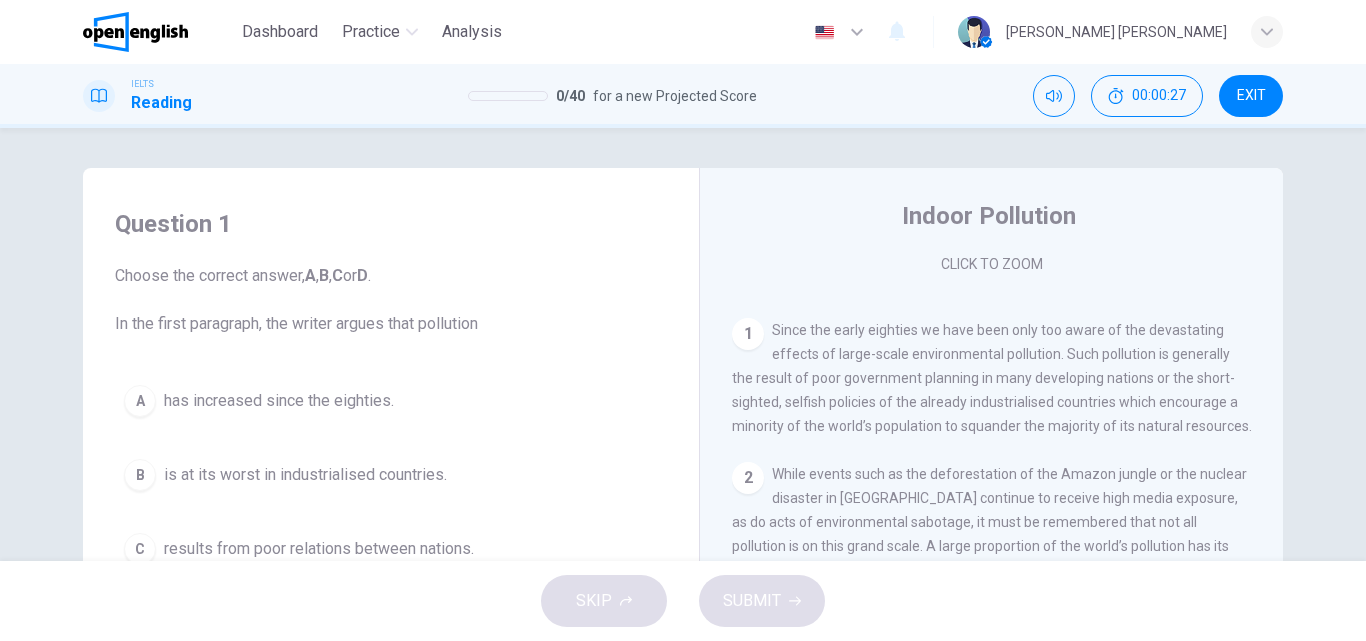 scroll, scrollTop: 325, scrollLeft: 0, axis: vertical 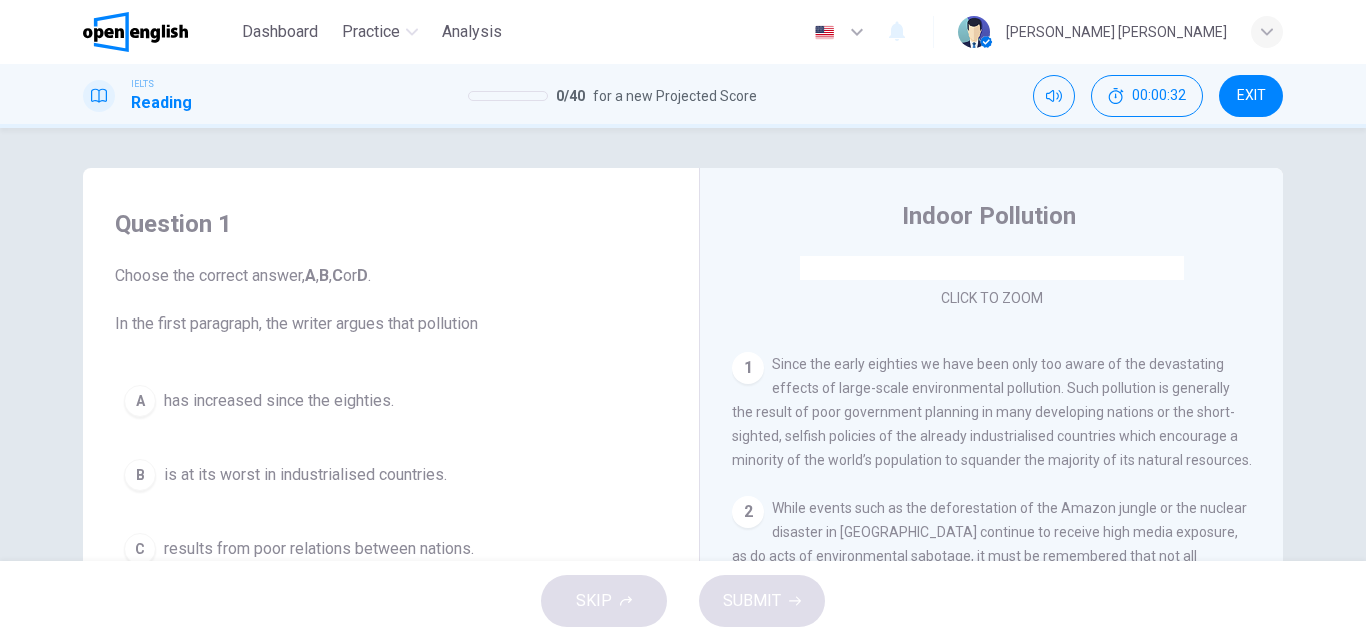 drag, startPoint x: 835, startPoint y: 362, endPoint x: 938, endPoint y: 391, distance: 107.00467 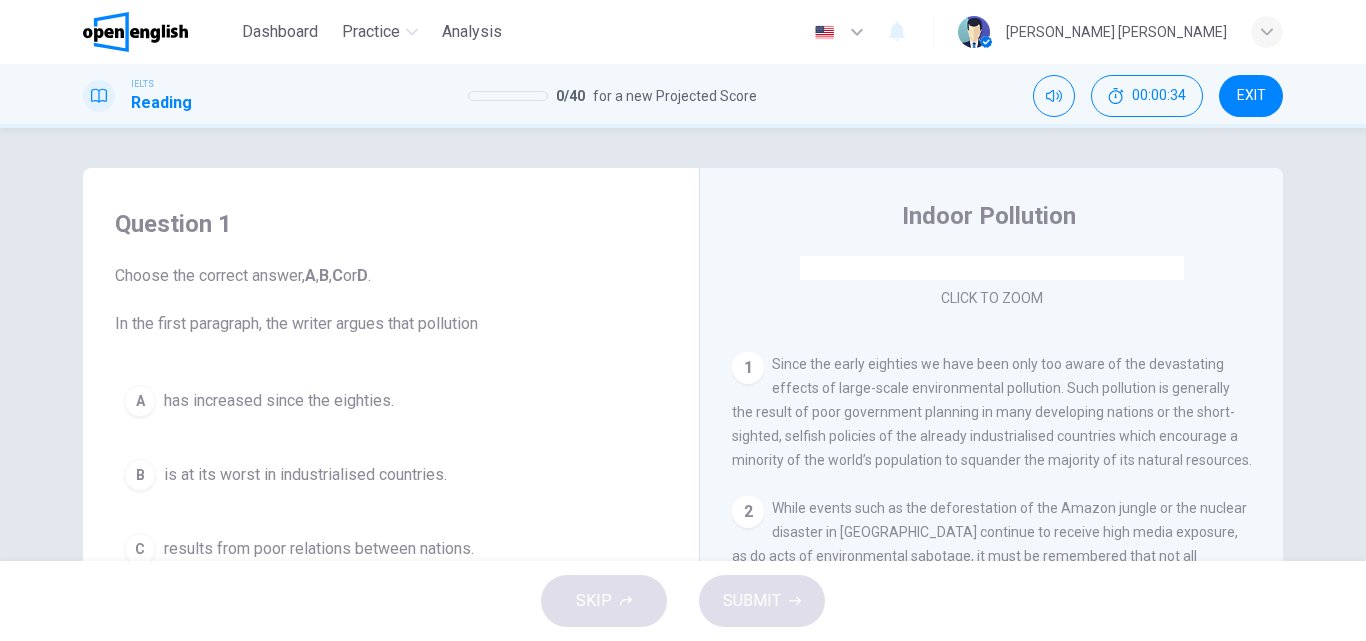 drag, startPoint x: 846, startPoint y: 389, endPoint x: 1040, endPoint y: 392, distance: 194.0232 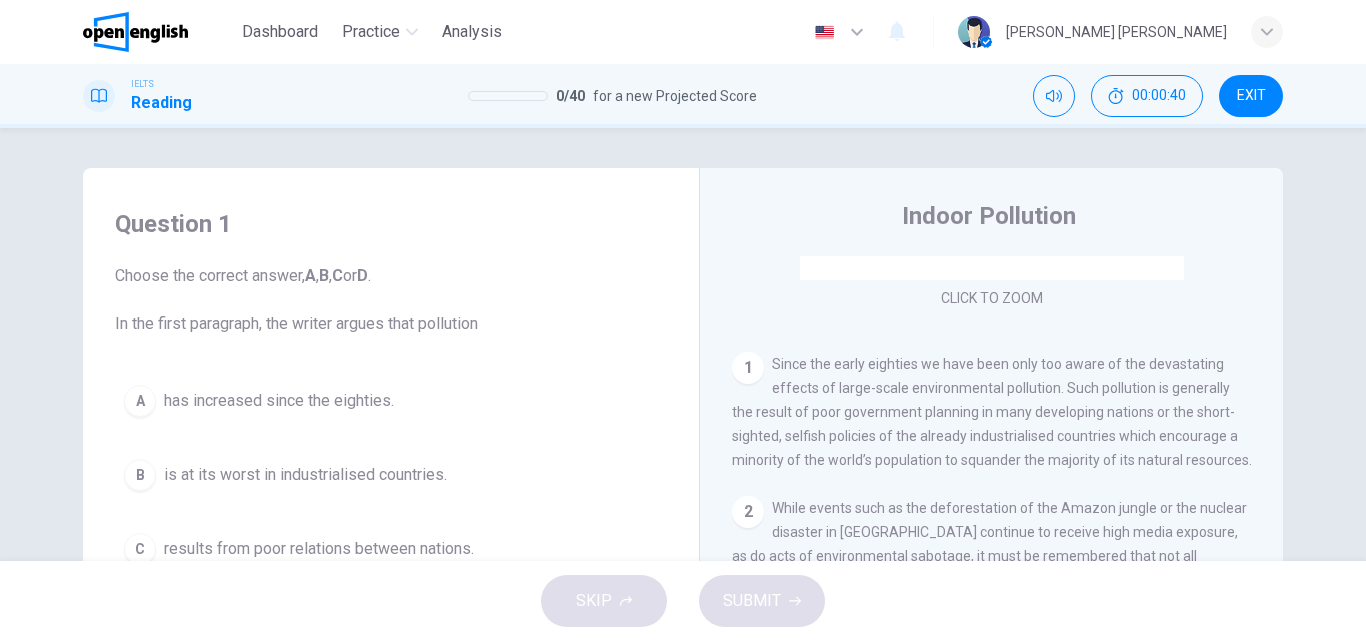 drag, startPoint x: 749, startPoint y: 412, endPoint x: 1133, endPoint y: 414, distance: 384.00522 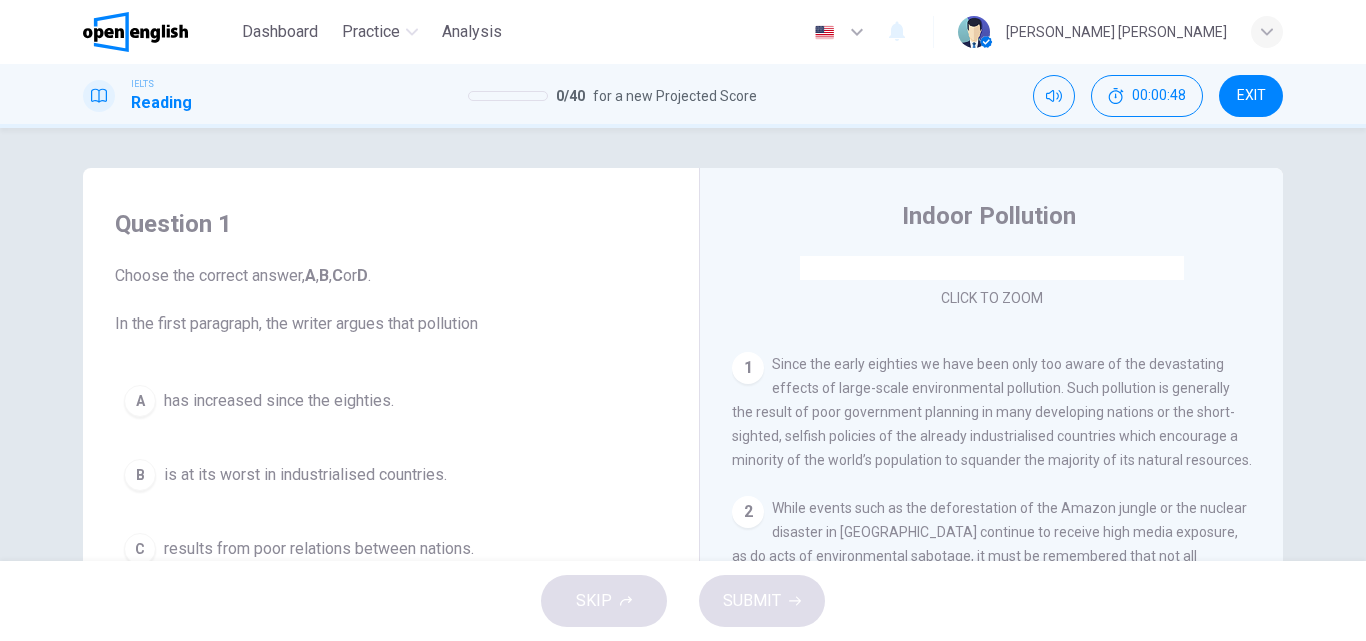 drag, startPoint x: 799, startPoint y: 440, endPoint x: 1077, endPoint y: 443, distance: 278.01617 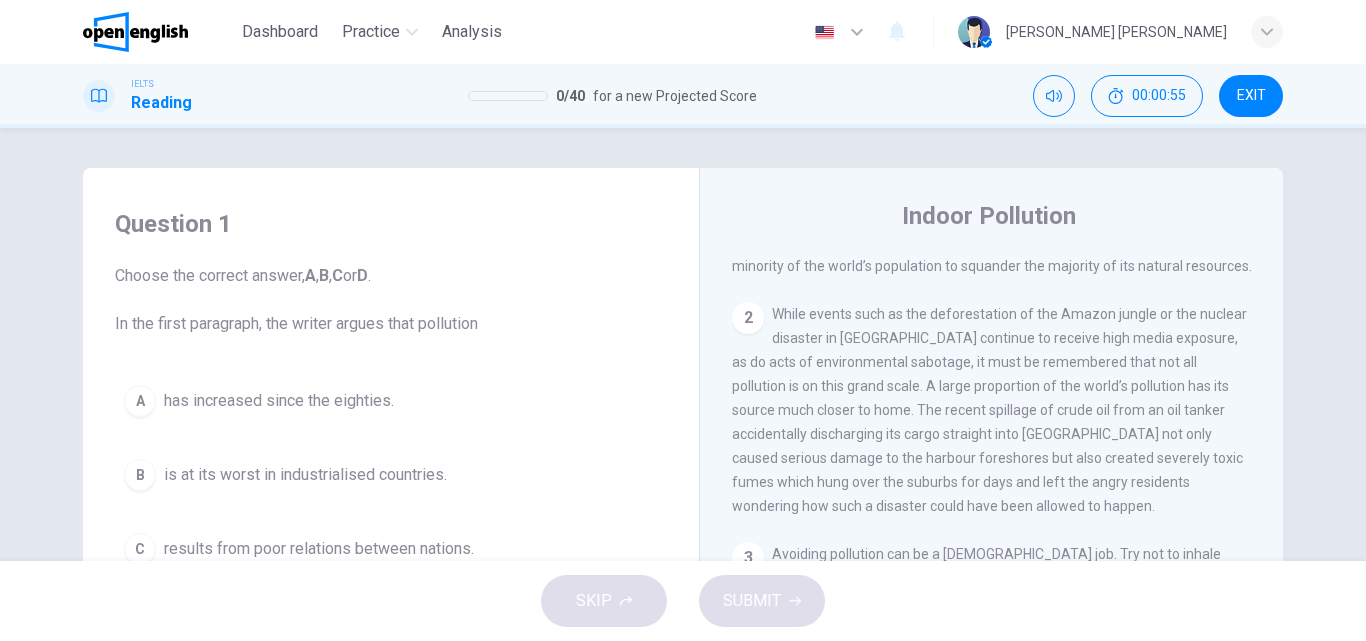 scroll, scrollTop: 536, scrollLeft: 0, axis: vertical 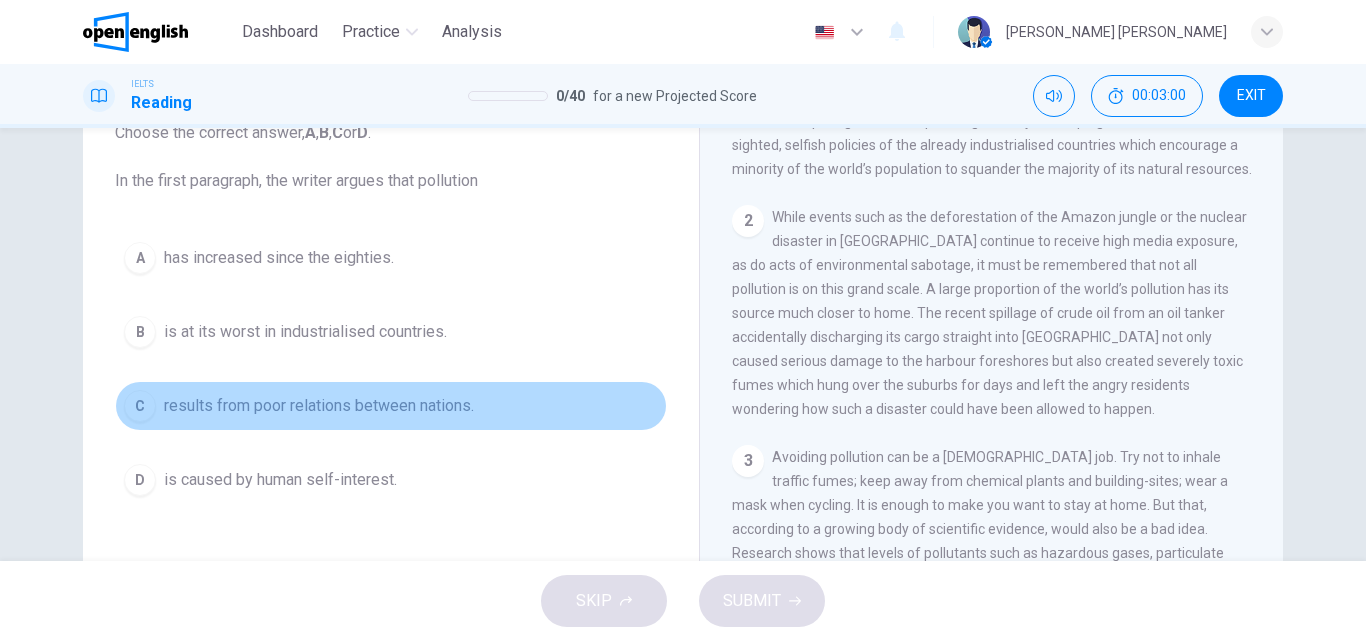 click on "results from poor relations between nations." at bounding box center (319, 406) 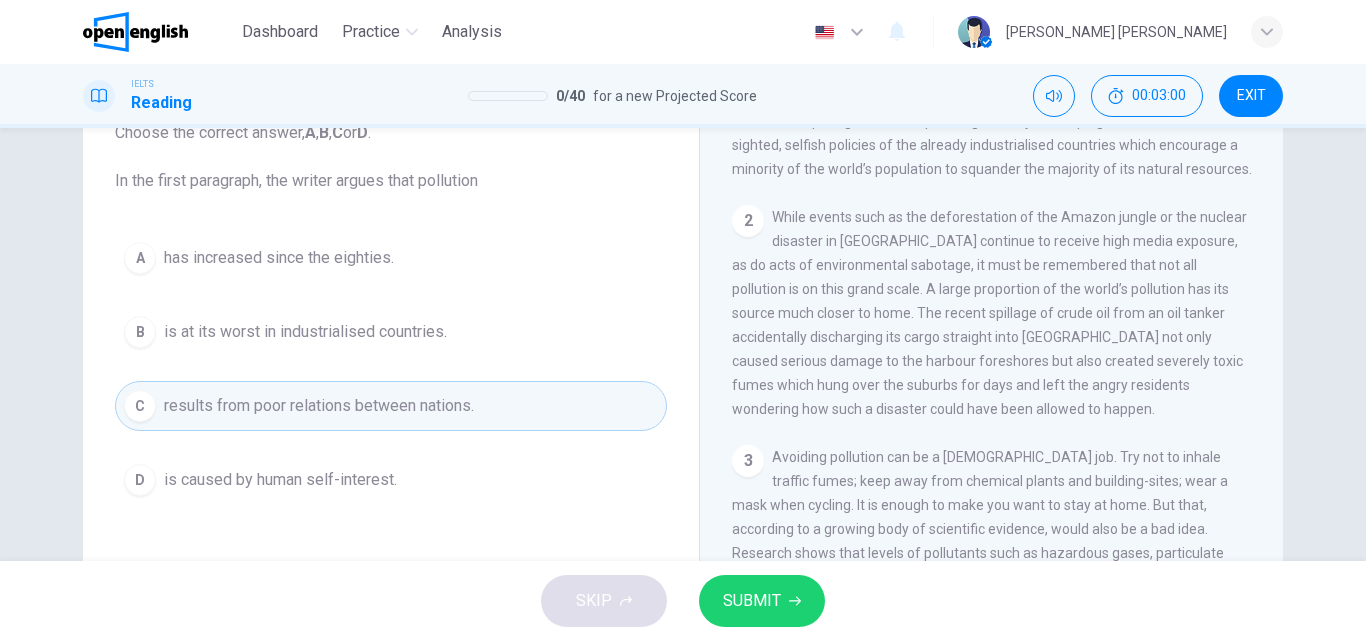 click on "SUBMIT" at bounding box center (752, 601) 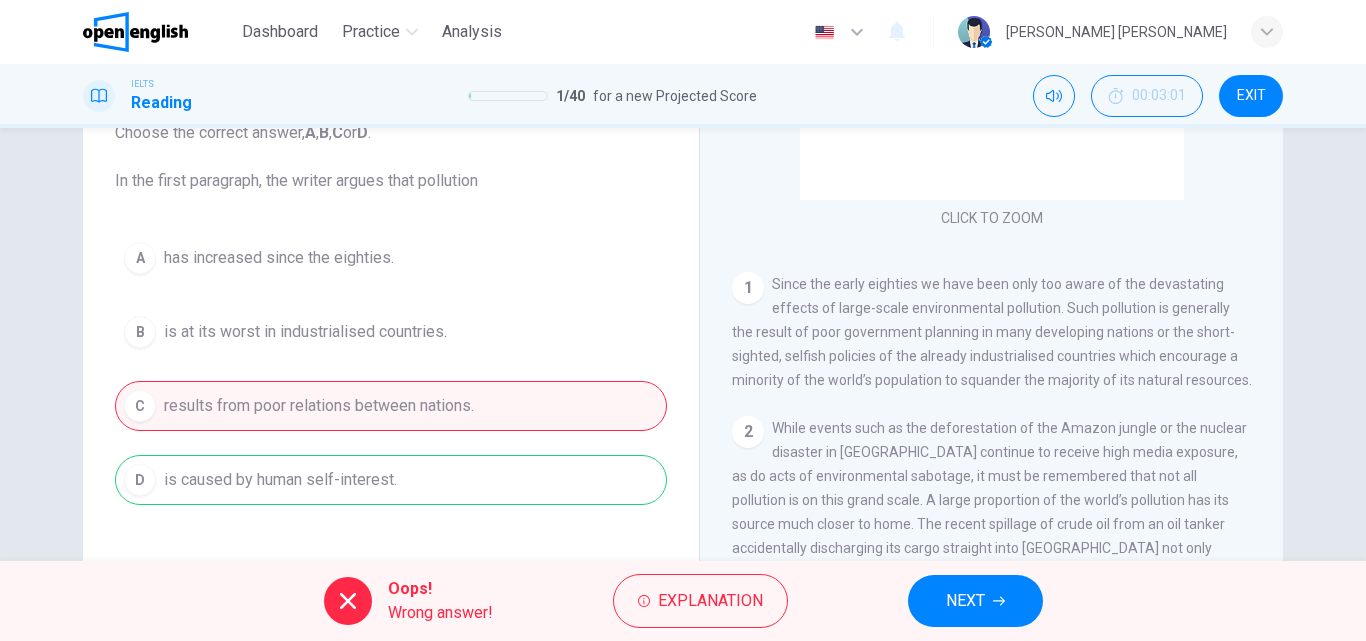 scroll, scrollTop: 266, scrollLeft: 0, axis: vertical 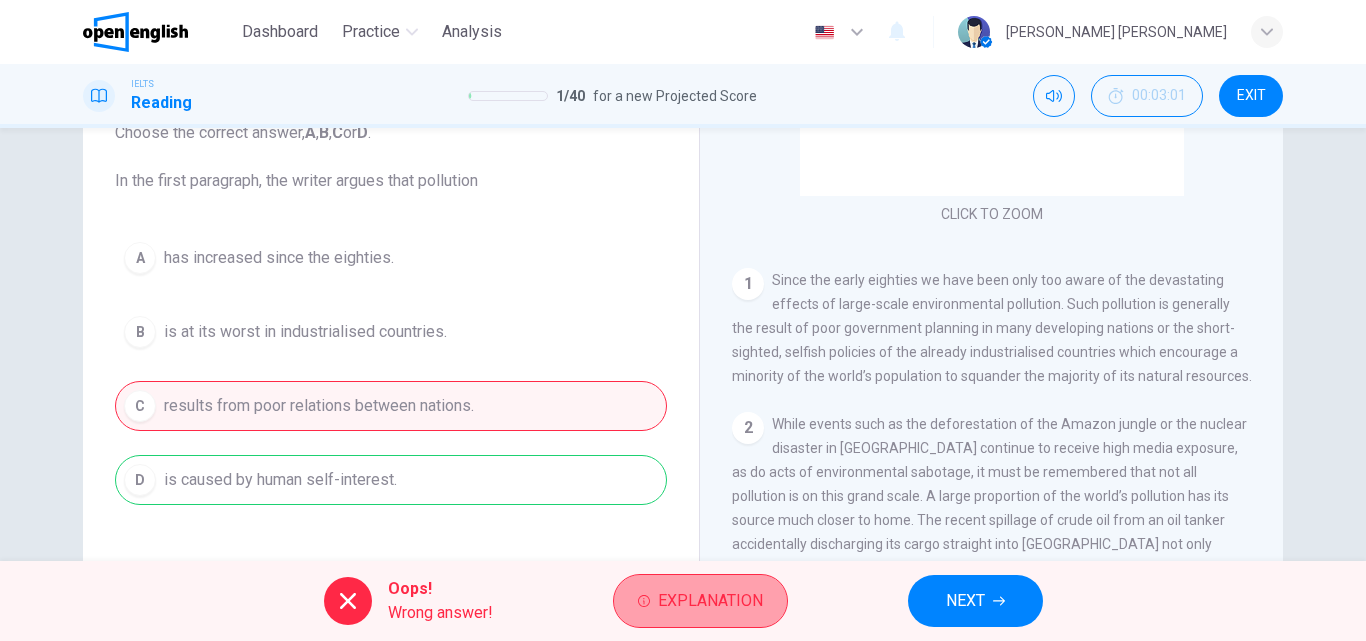 click on "Explanation" at bounding box center [710, 601] 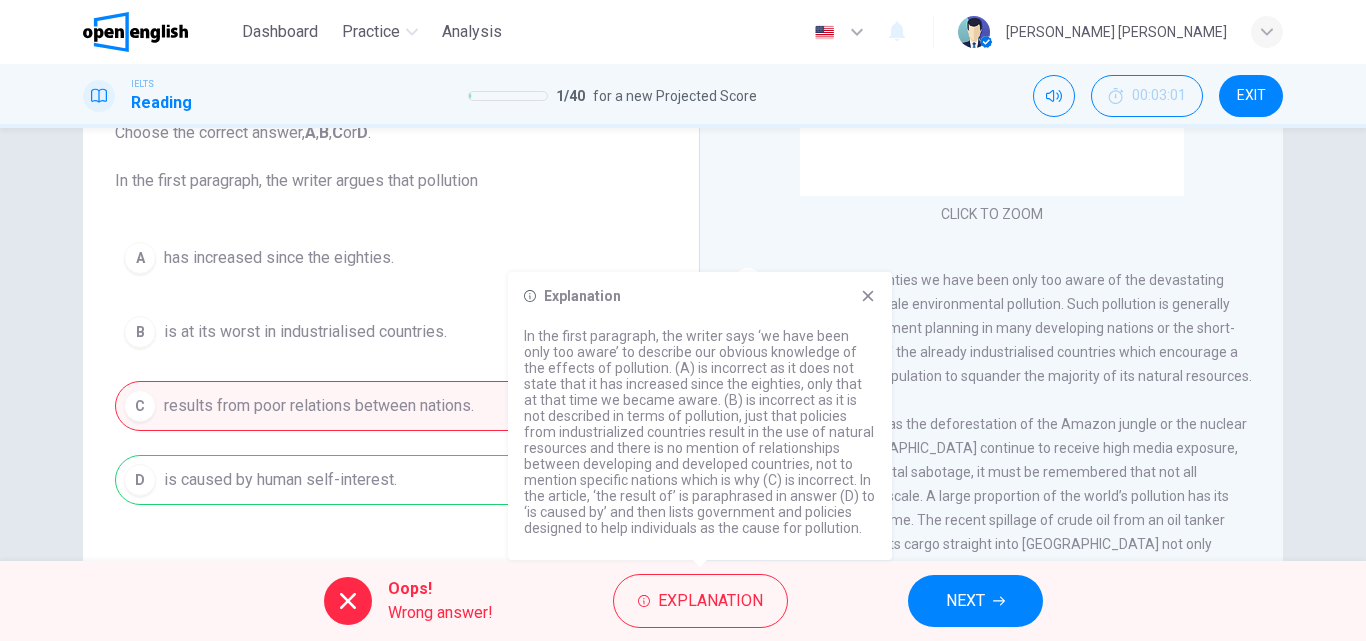 drag, startPoint x: 663, startPoint y: 342, endPoint x: 638, endPoint y: 361, distance: 31.400637 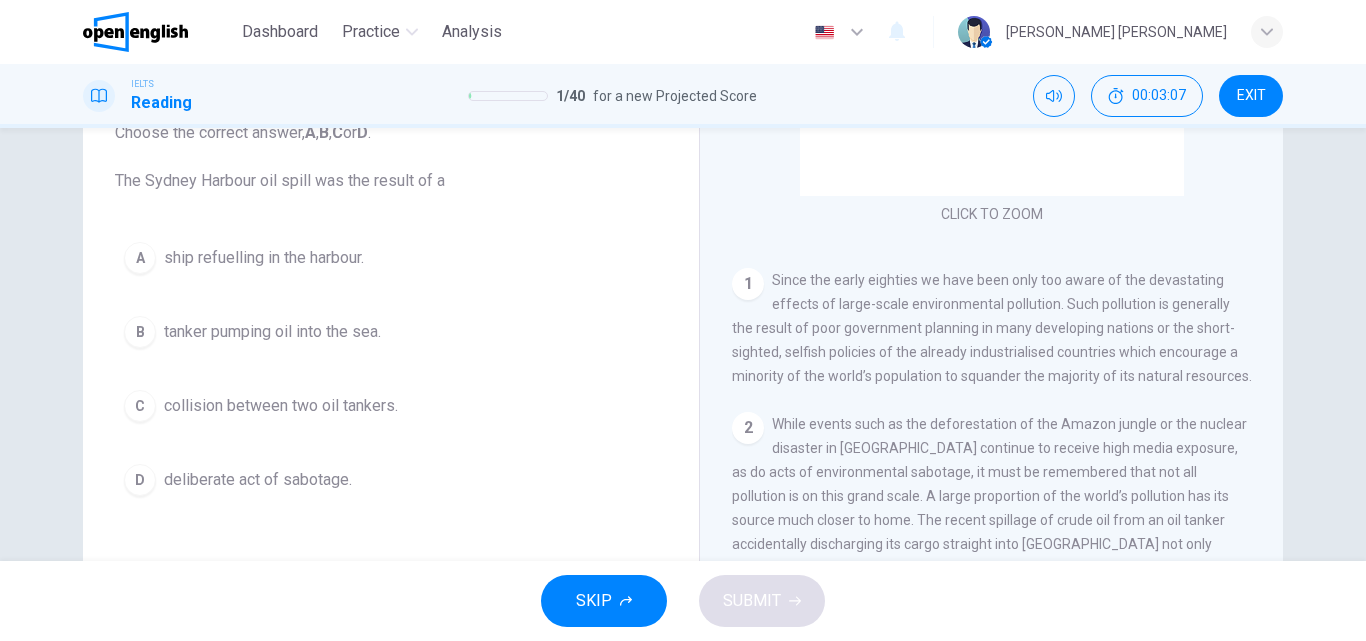 drag, startPoint x: 273, startPoint y: 181, endPoint x: 478, endPoint y: 197, distance: 205.62344 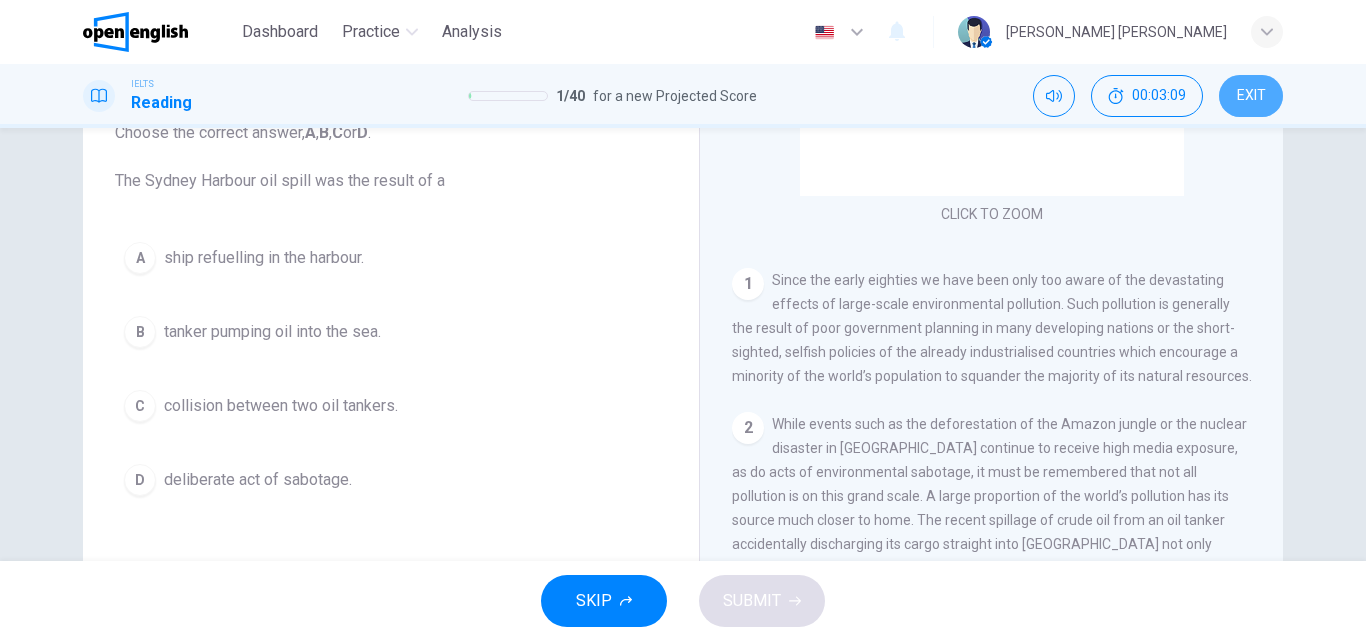 click on "EXIT" at bounding box center (1251, 96) 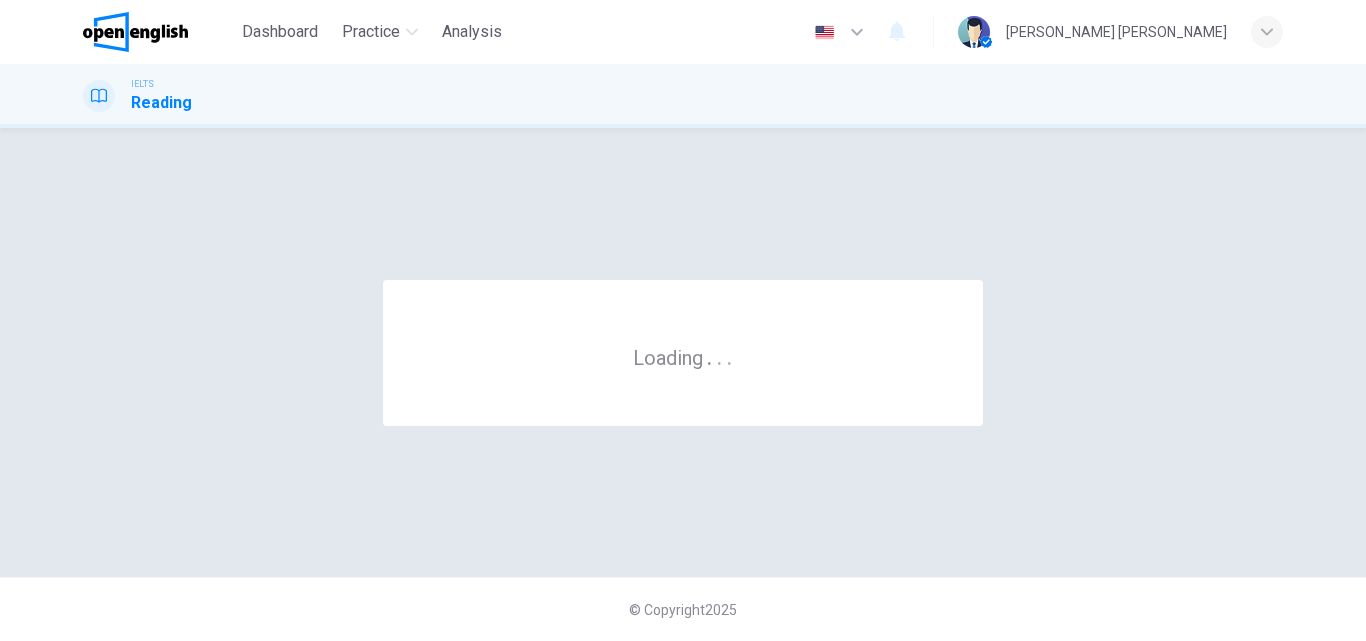 scroll, scrollTop: 0, scrollLeft: 0, axis: both 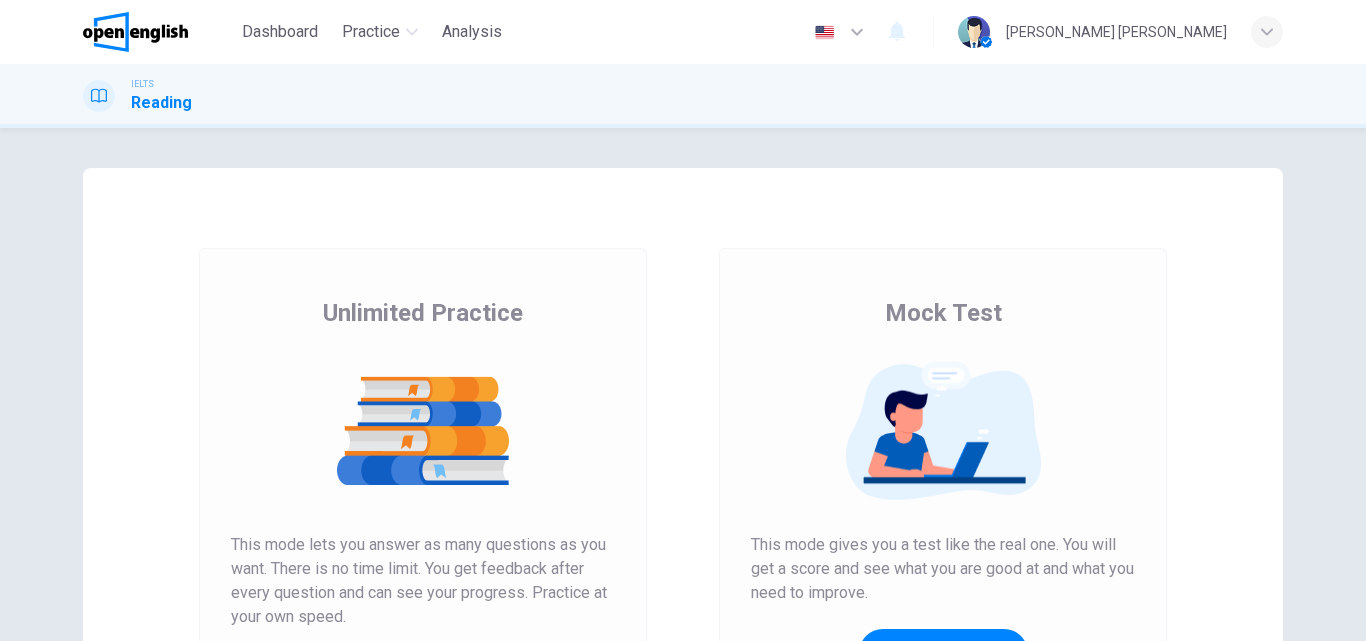 click at bounding box center [943, 431] 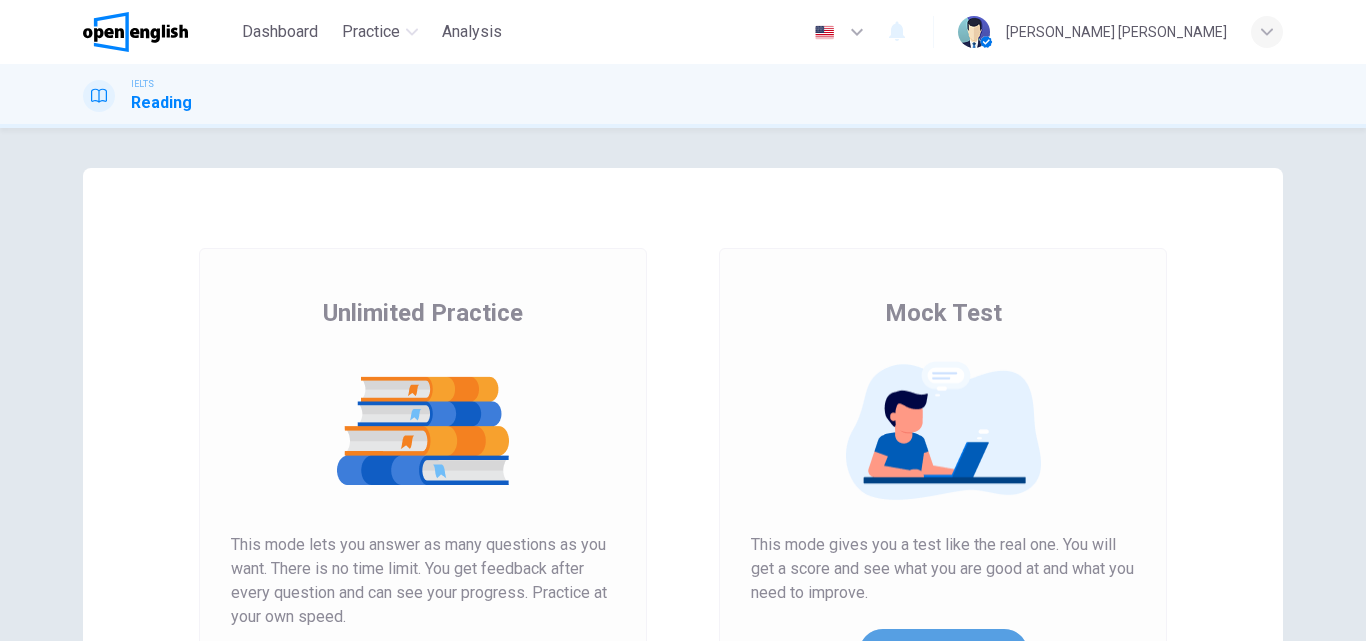 click on "Get Your Score" at bounding box center [943, 653] 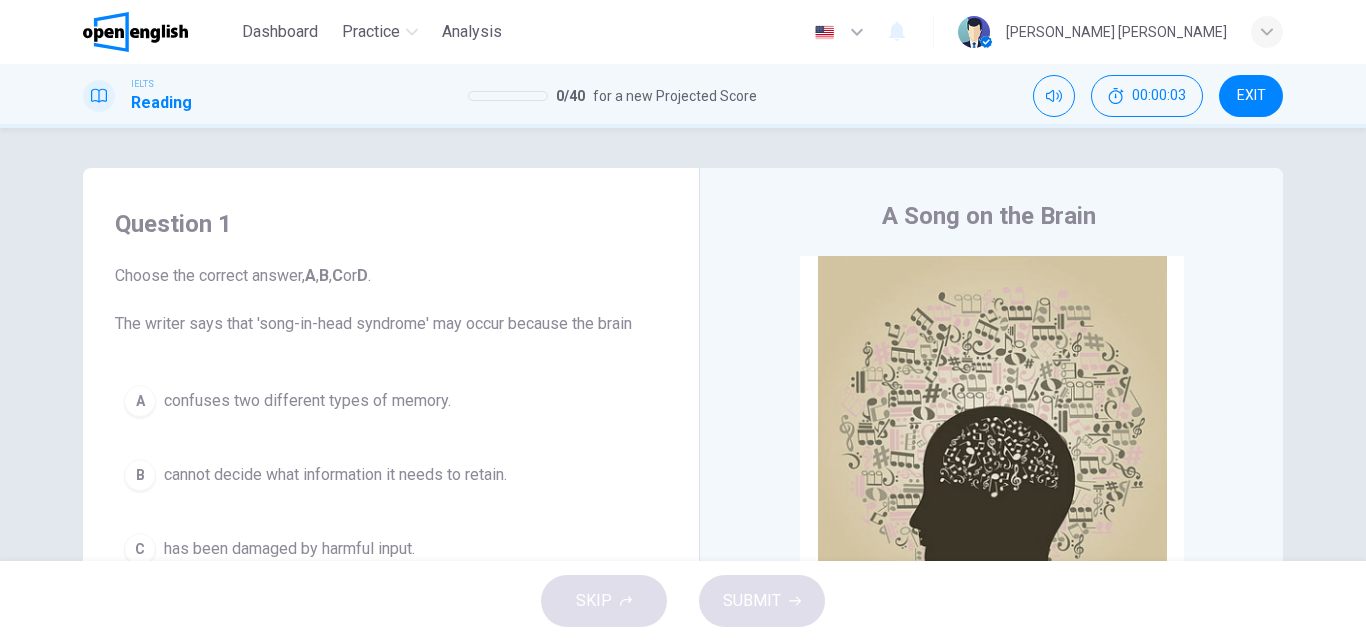 click on "Question 1 Choose the correct answer,  A ,  B ,  C  or  D .
The writer says that 'song-in-head syndrome' may occur because the brain A confuses two different types of memory. B cannot decide what information it needs to retain. C has been damaged by harmful input. D cannot hold onto all the information it processes. A Song on the Brain CLICK TO ZOOM Click to Zoom A Some songs just won't leave you alone. But this may give us clues about how our brain works. Everyone knows the situation where you can't get a song out of your head. You hear a pop song on the radio - or even just read the song's title and it haunts you for hours, playing over and over in your mind until you're heartily sick of it. The condition now even has a medical name 'song-in-head syndrome'. B C D E F G H I" at bounding box center [683, 344] 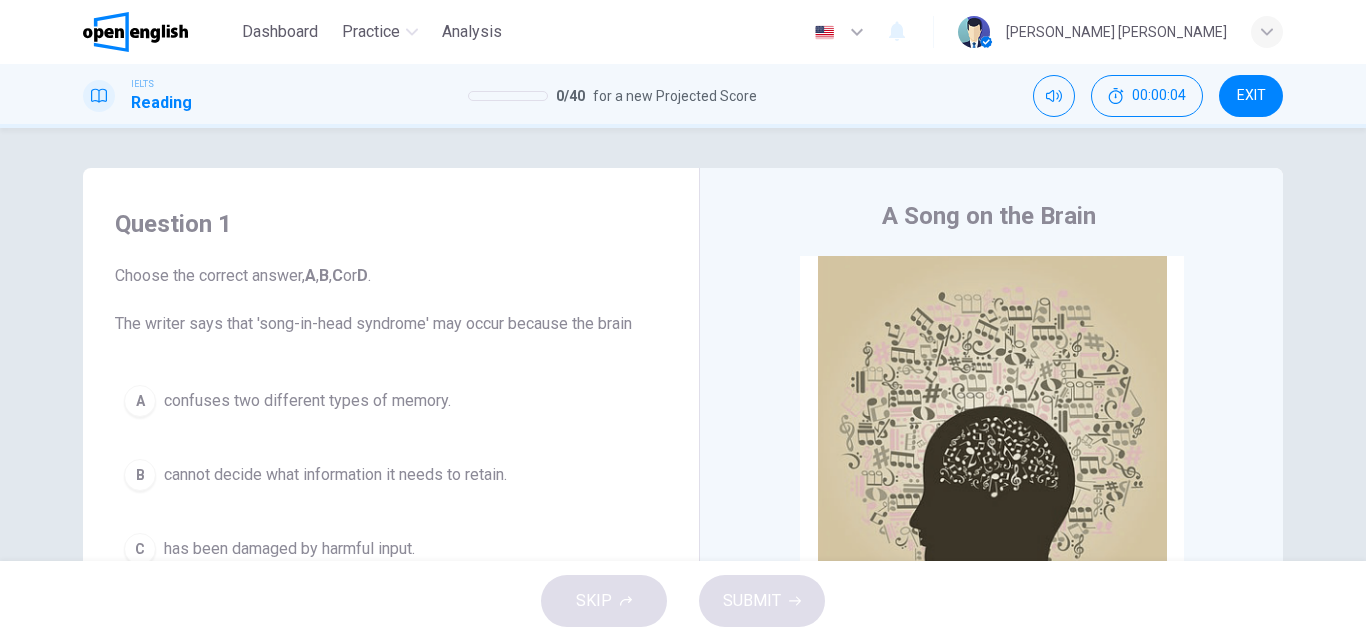 scroll, scrollTop: 42, scrollLeft: 0, axis: vertical 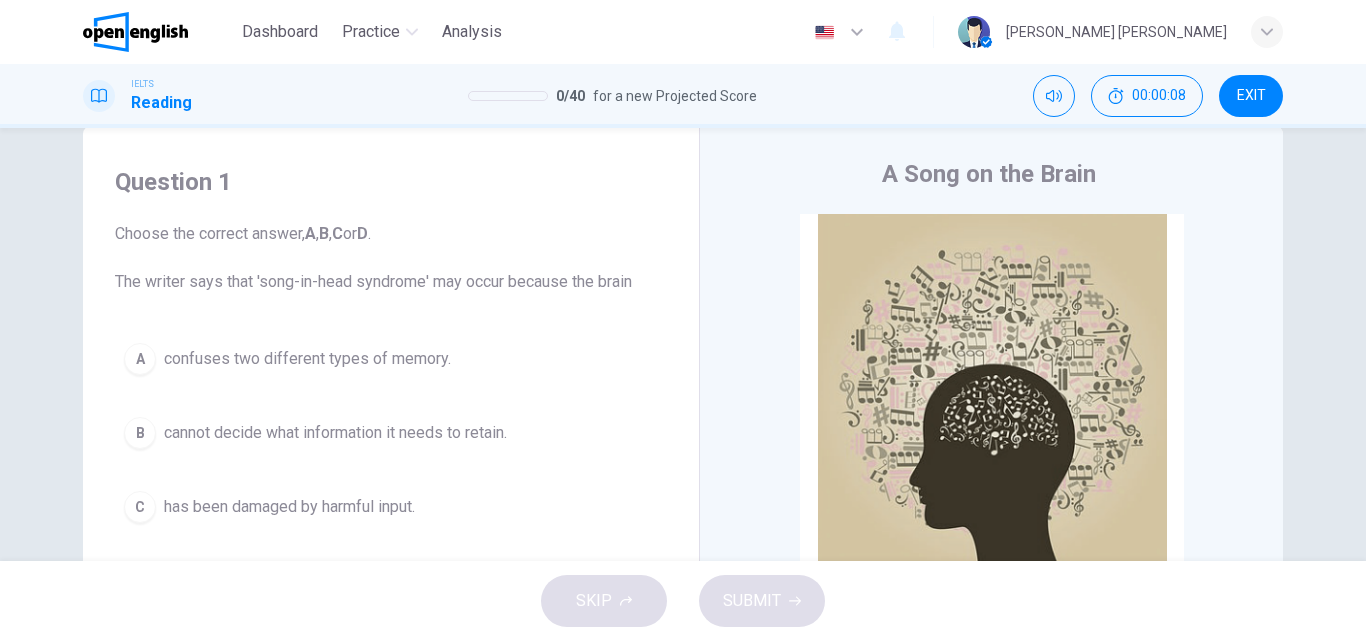 drag, startPoint x: 221, startPoint y: 272, endPoint x: 427, endPoint y: 279, distance: 206.1189 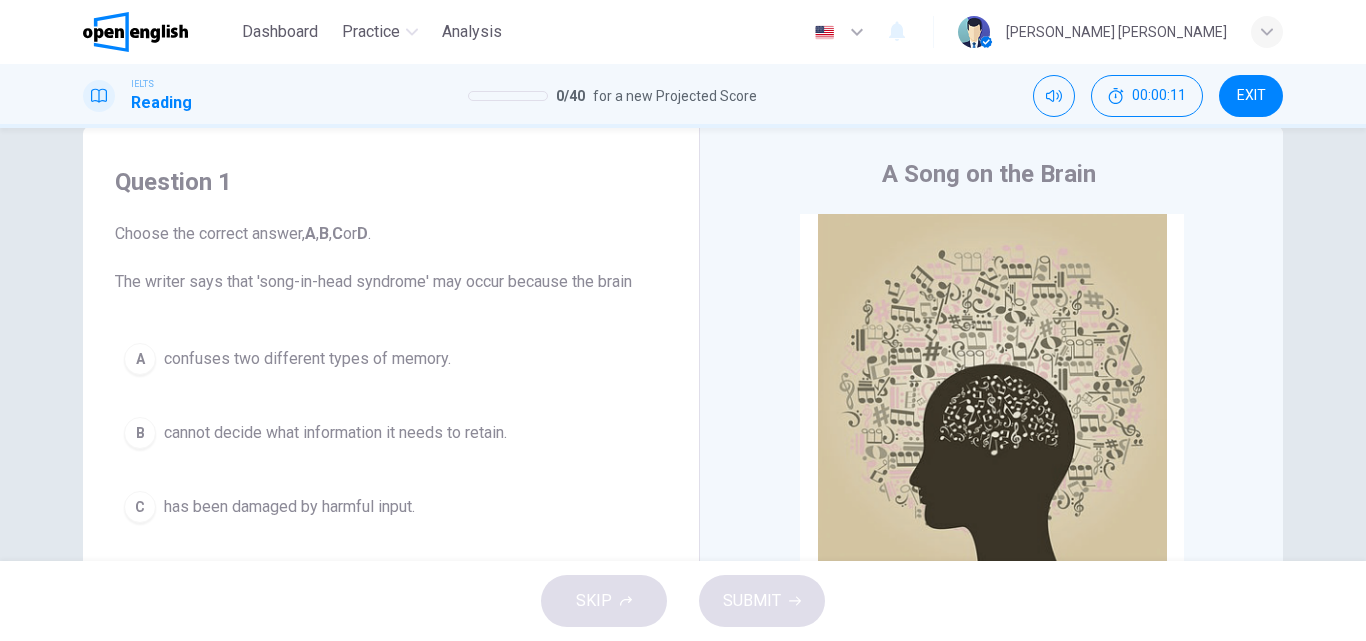 drag, startPoint x: 427, startPoint y: 279, endPoint x: 536, endPoint y: 286, distance: 109.22454 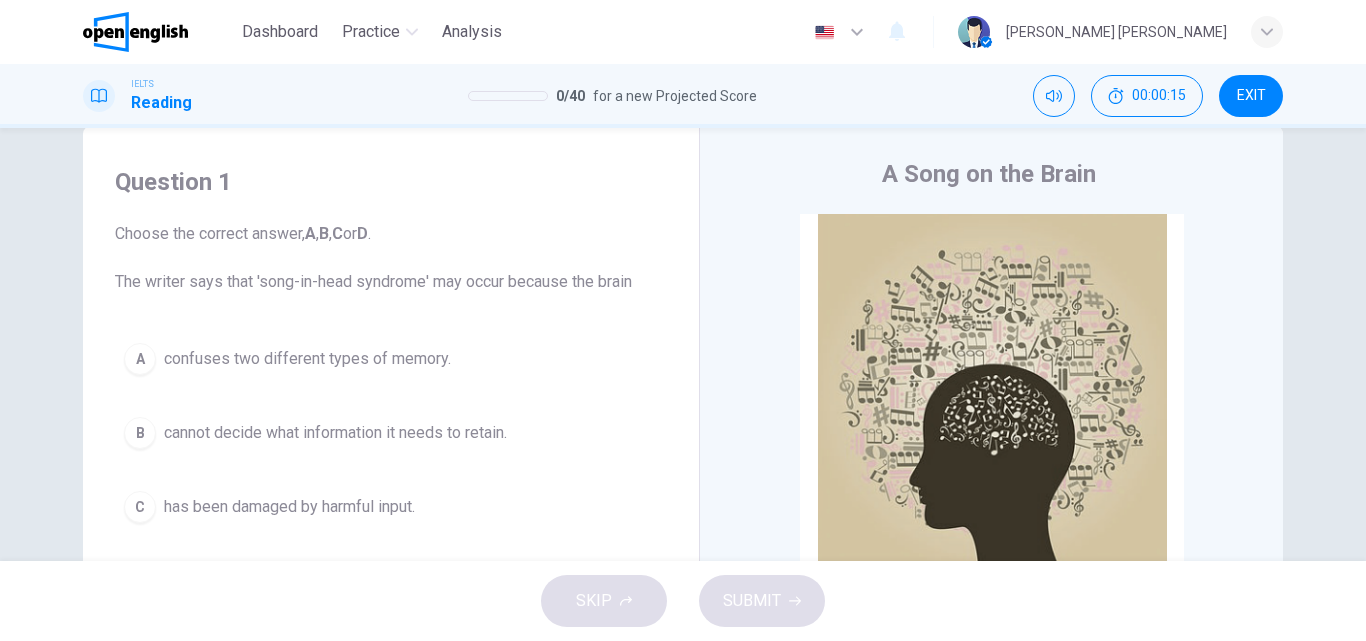 drag, startPoint x: 1258, startPoint y: 334, endPoint x: 1260, endPoint y: 344, distance: 10.198039 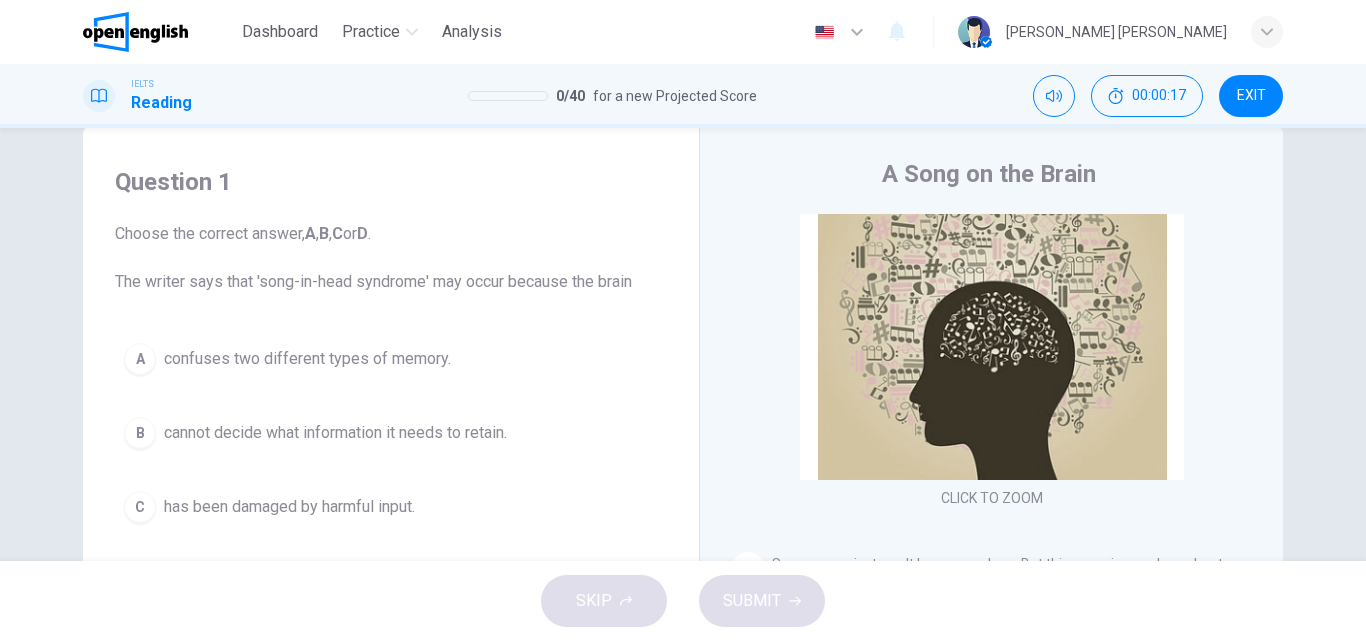 scroll, scrollTop: 106, scrollLeft: 0, axis: vertical 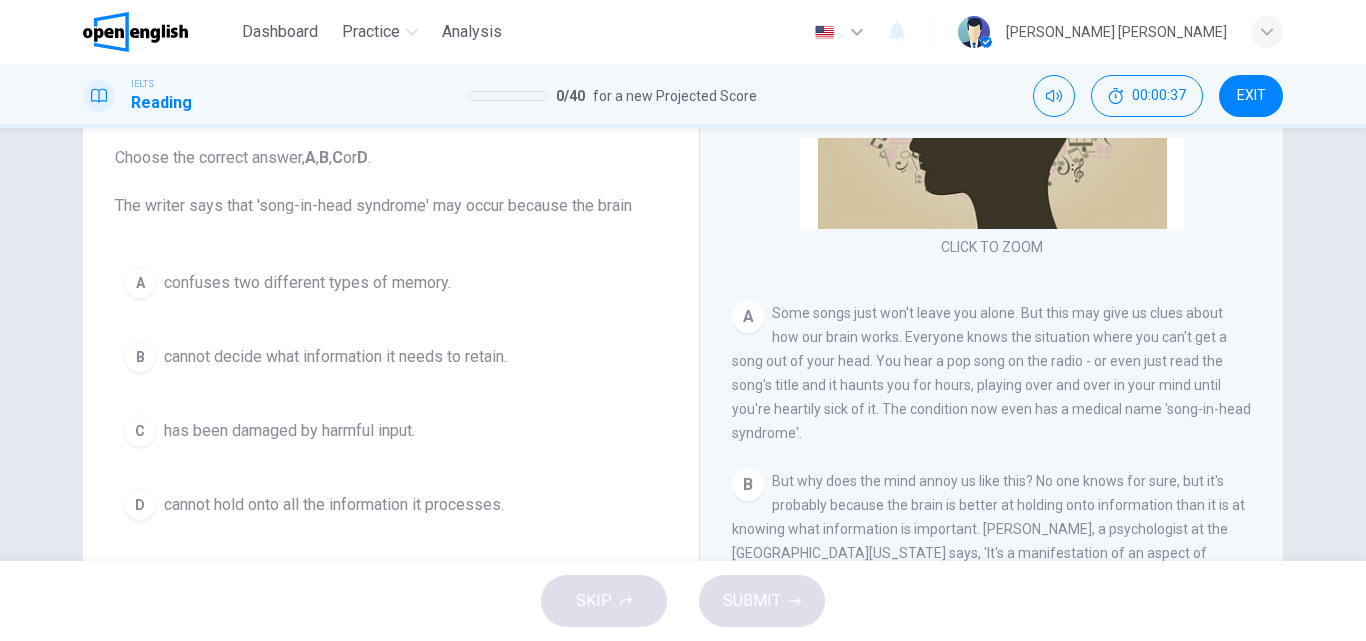 click on "A Song on the Brain CLICK TO ZOOM Click to Zoom A Some songs just won't leave you alone. But this may give us clues about how our brain works. Everyone knows the situation where you can't get a song out of your head. You hear a pop song on the radio - or even just read the song's title and it haunts you for hours, playing over and over in your mind until you're heartily sick of it. The condition now even has a medical name 'song-in-head syndrome'. B But why does the mind annoy us like this? No one knows for sure, but it's probably because the brain is better at holding onto information than it is at knowing what information is important. [PERSON_NAME], a psychologist at the [GEOGRAPHIC_DATA][US_STATE] says, 'It's a manifestation of an aspect of memory which is normally an asset to us, but in this instance it can be a nuisance.' C D E F G H I" at bounding box center [991, 413] 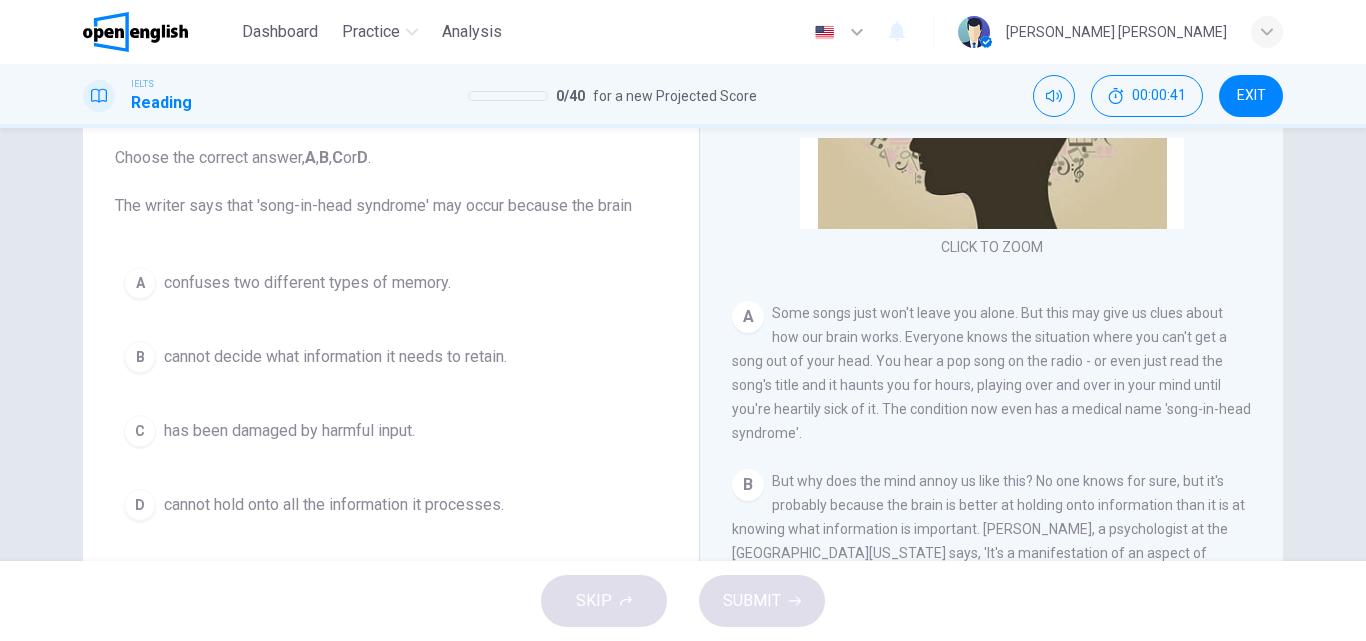 drag, startPoint x: 781, startPoint y: 370, endPoint x: 844, endPoint y: 366, distance: 63.126858 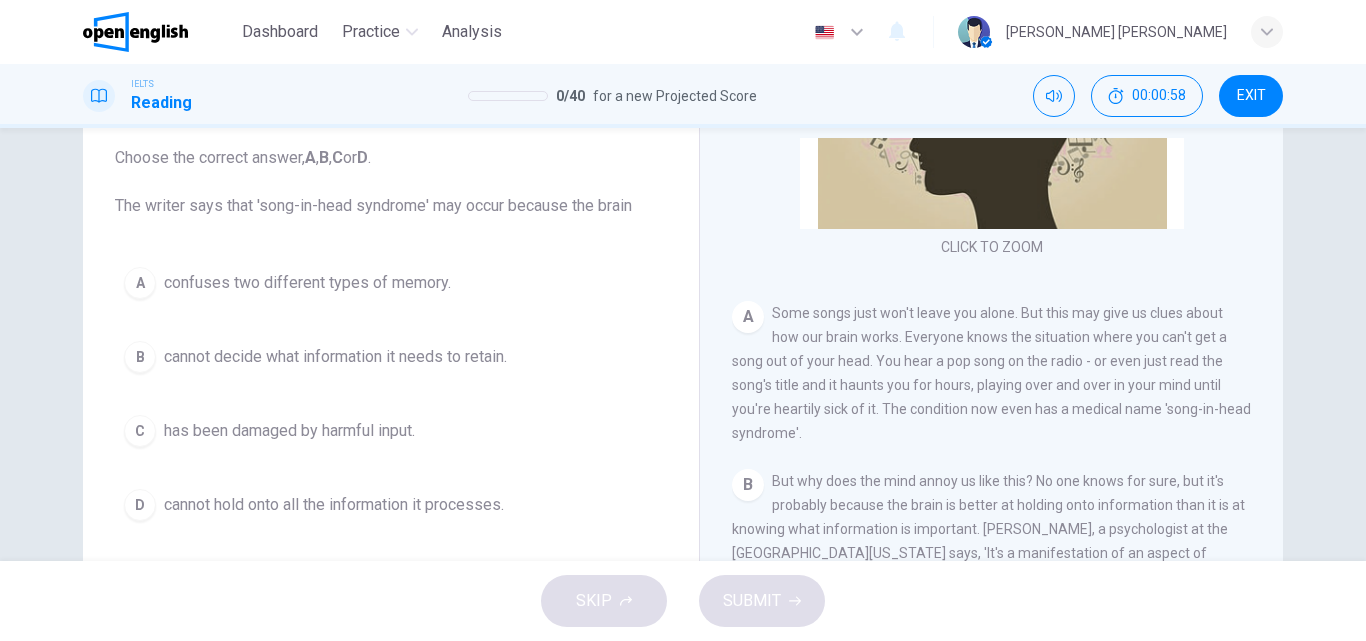 drag, startPoint x: 874, startPoint y: 371, endPoint x: 1181, endPoint y: 412, distance: 309.72568 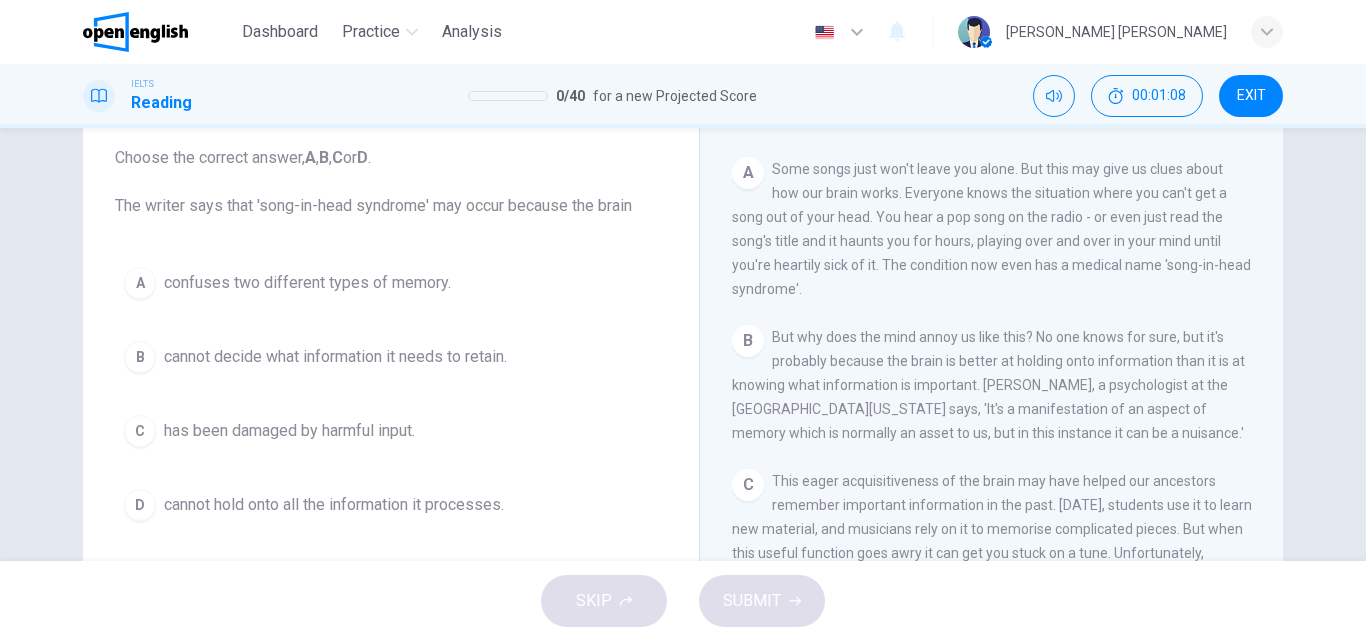 scroll, scrollTop: 421, scrollLeft: 0, axis: vertical 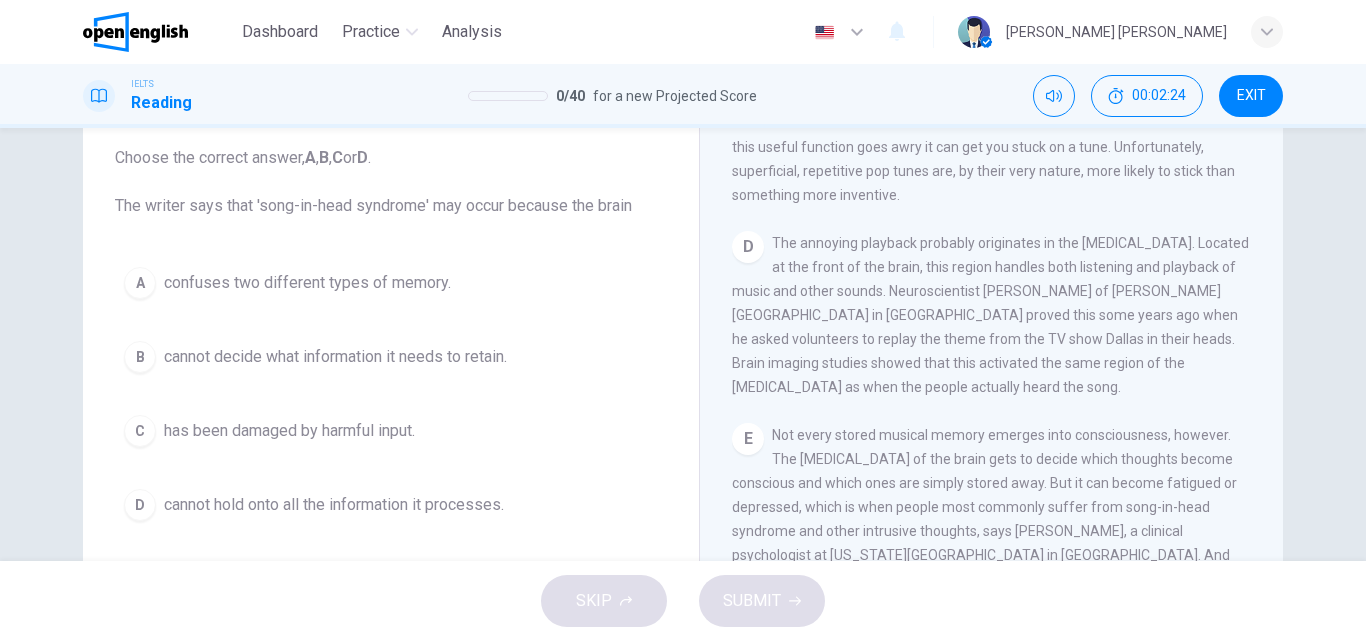 click on "D The annoying playback probably originates in the [MEDICAL_DATA]. Located at the front of the brain, this region handles both listening and playback of music and other sounds. Neuroscientist [PERSON_NAME] of [PERSON_NAME][GEOGRAPHIC_DATA] in [GEOGRAPHIC_DATA] proved this some years ago when he asked volunteers to replay the theme from the TV show Dallas in their heads. Brain imaging studies showed that this activated the same region of the [MEDICAL_DATA] as when the people actually heard the song." at bounding box center [992, 315] 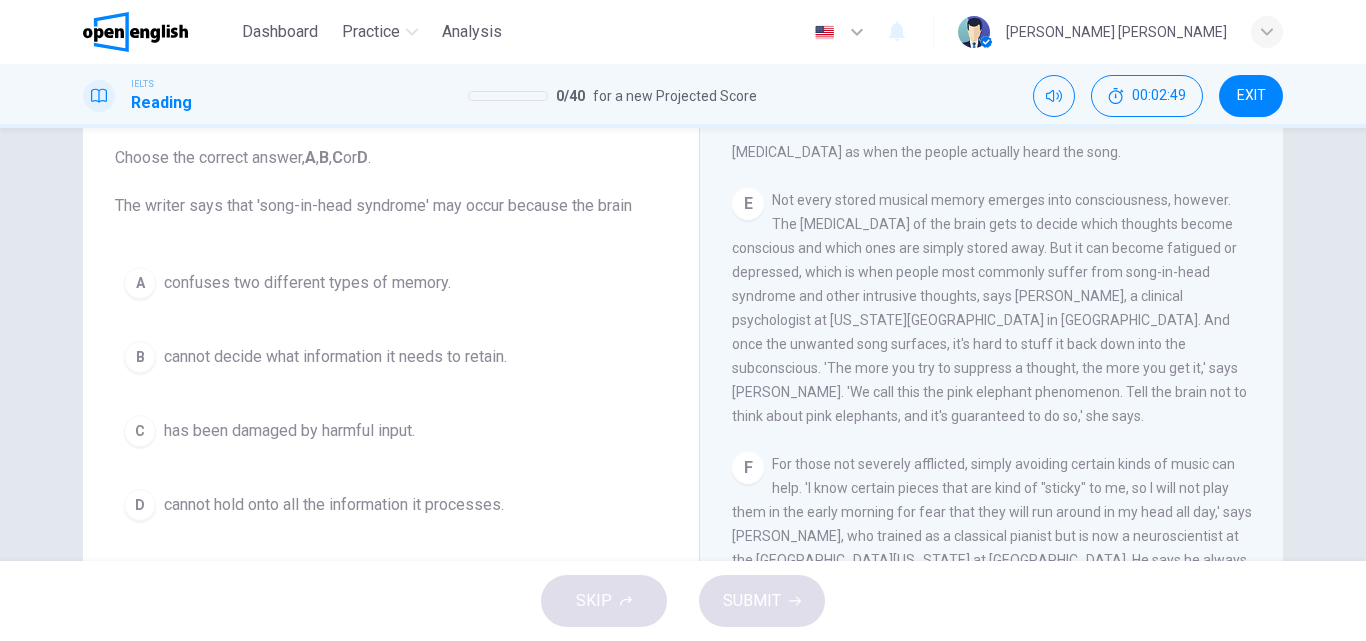 scroll, scrollTop: 1051, scrollLeft: 0, axis: vertical 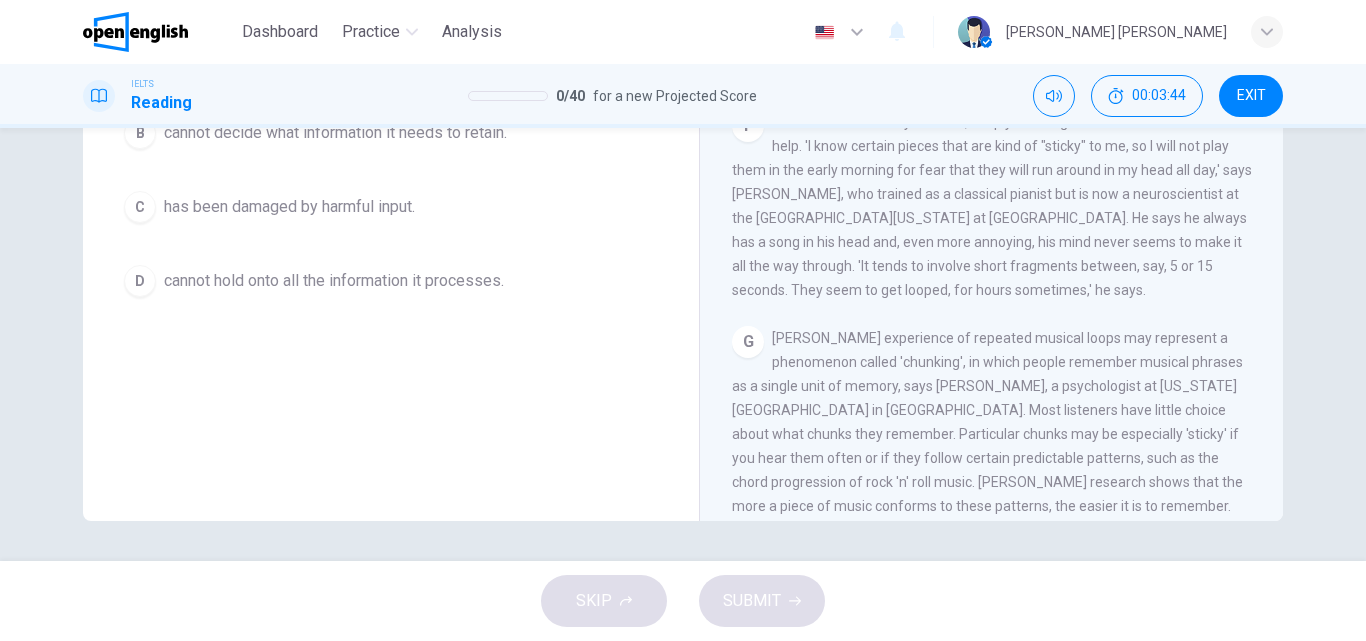 drag, startPoint x: 778, startPoint y: 155, endPoint x: 893, endPoint y: 150, distance: 115.10864 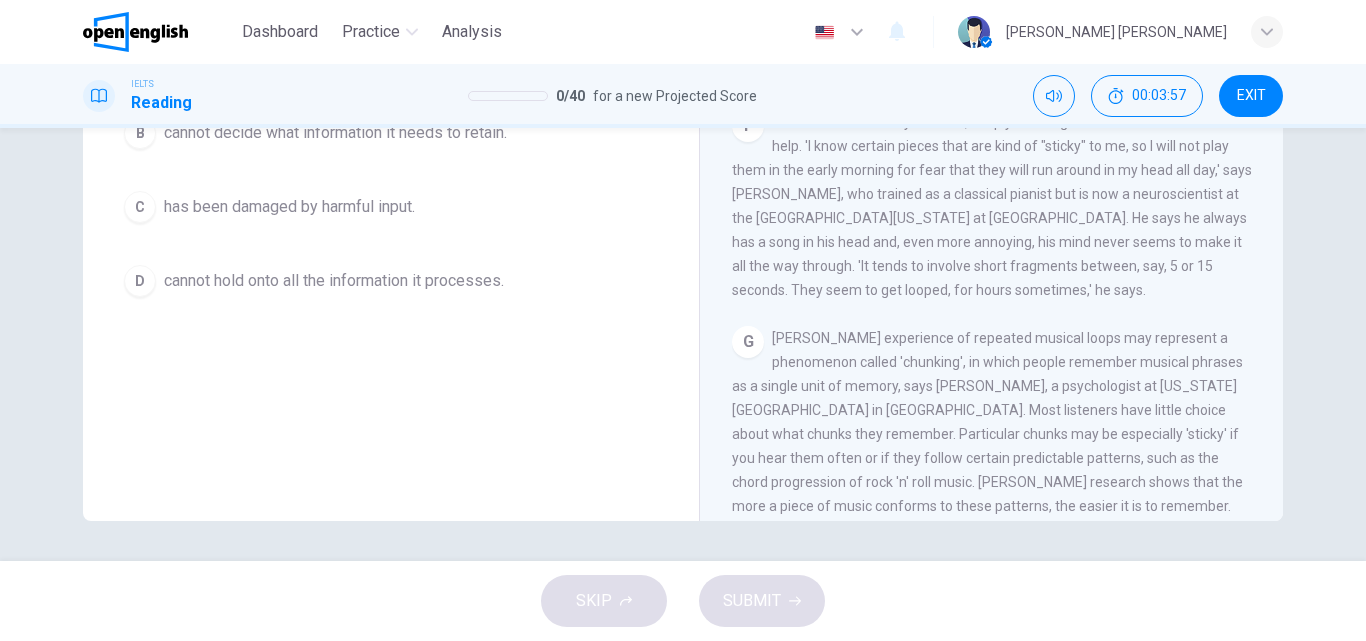 drag, startPoint x: 820, startPoint y: 185, endPoint x: 1209, endPoint y: 180, distance: 389.03214 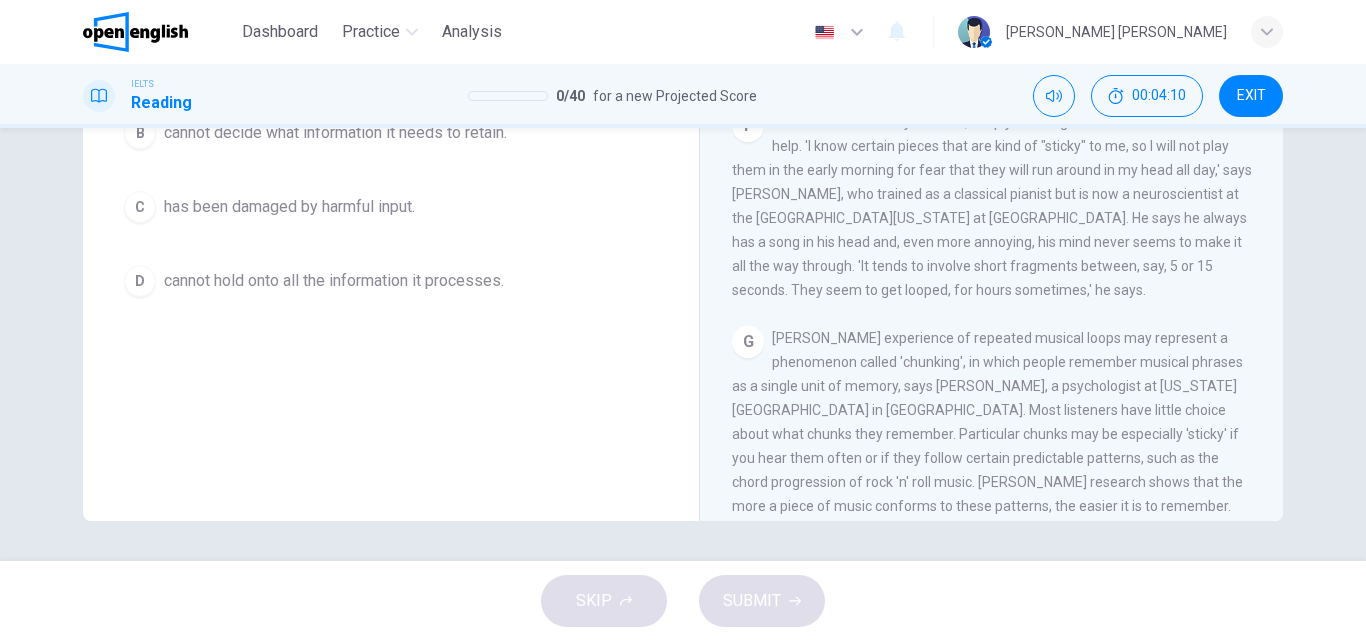 drag, startPoint x: 1019, startPoint y: 209, endPoint x: 1150, endPoint y: 225, distance: 131.97348 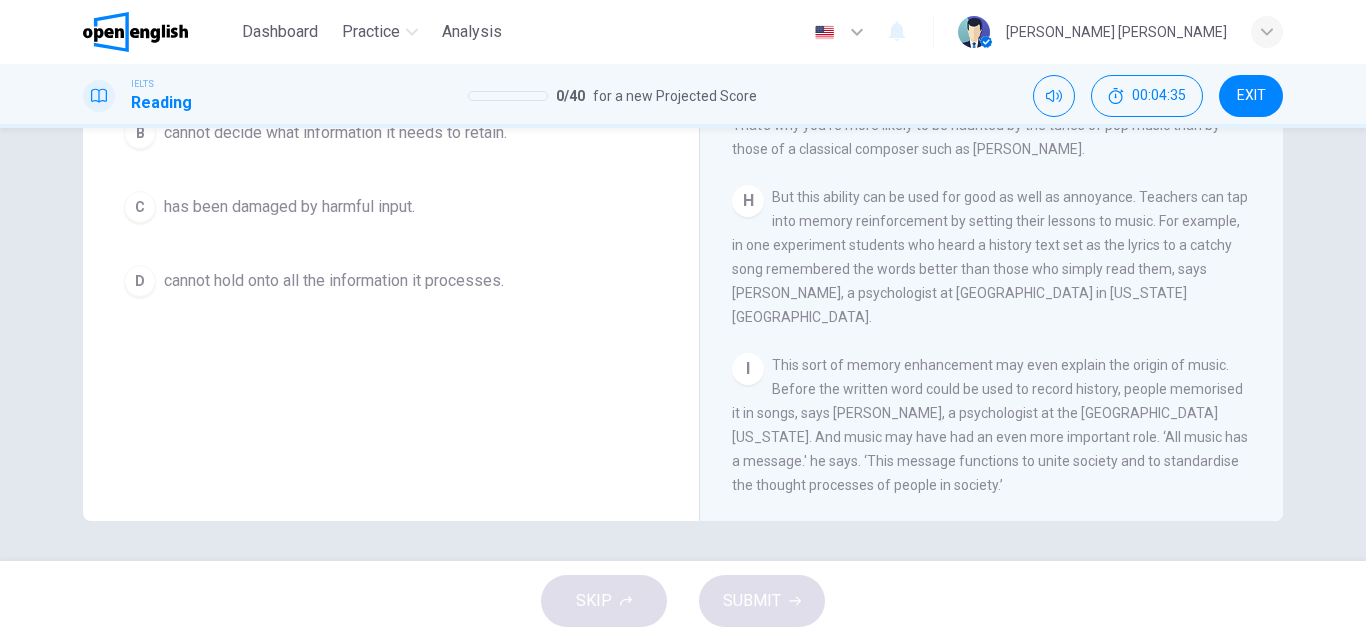 scroll, scrollTop: 1571, scrollLeft: 0, axis: vertical 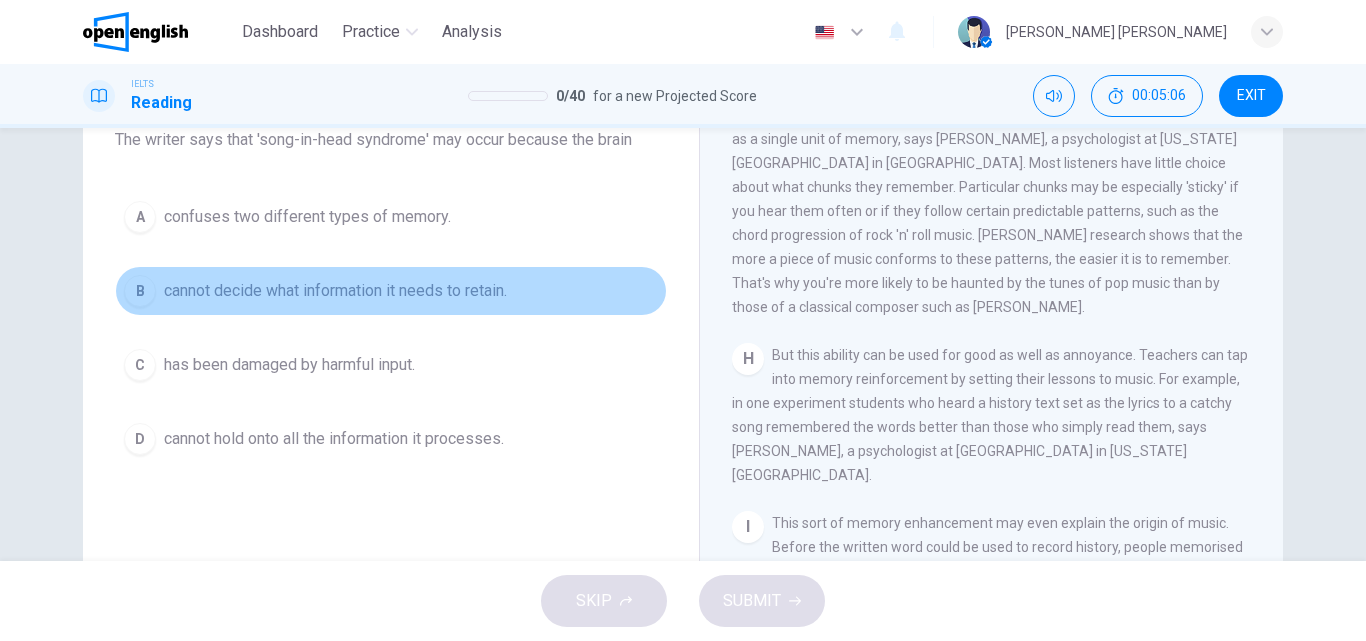 click on "cannot decide what information it needs to retain." at bounding box center [335, 291] 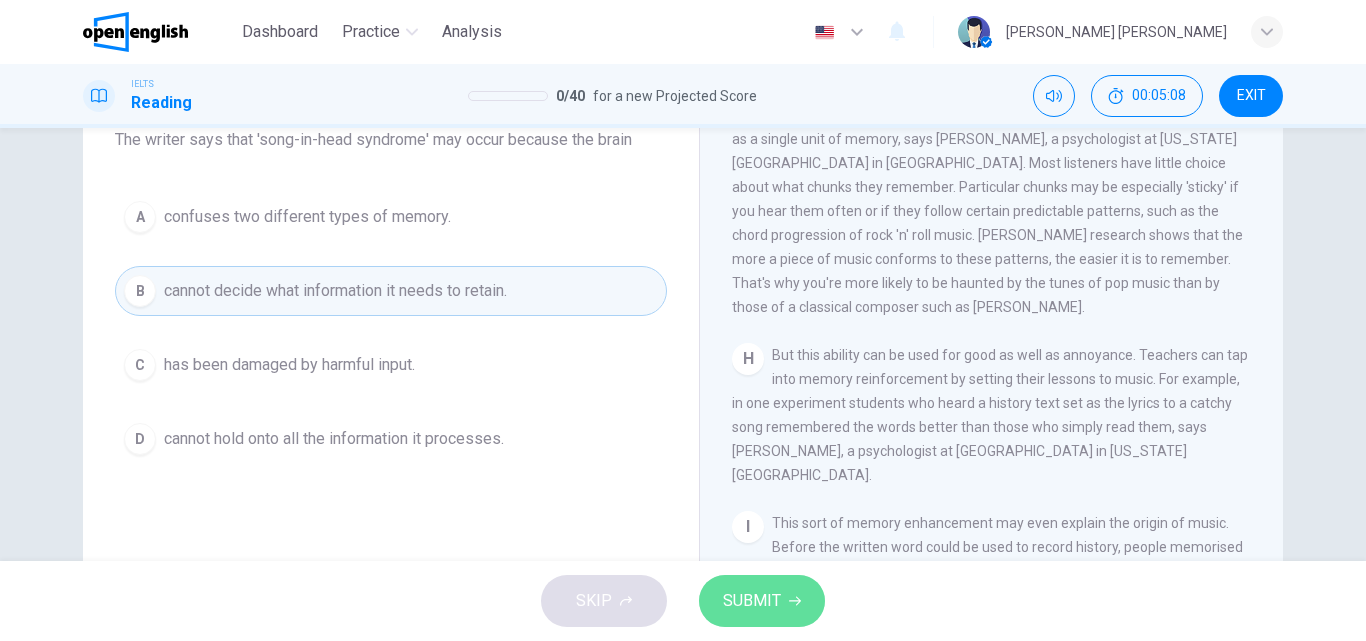 click on "SUBMIT" at bounding box center [762, 601] 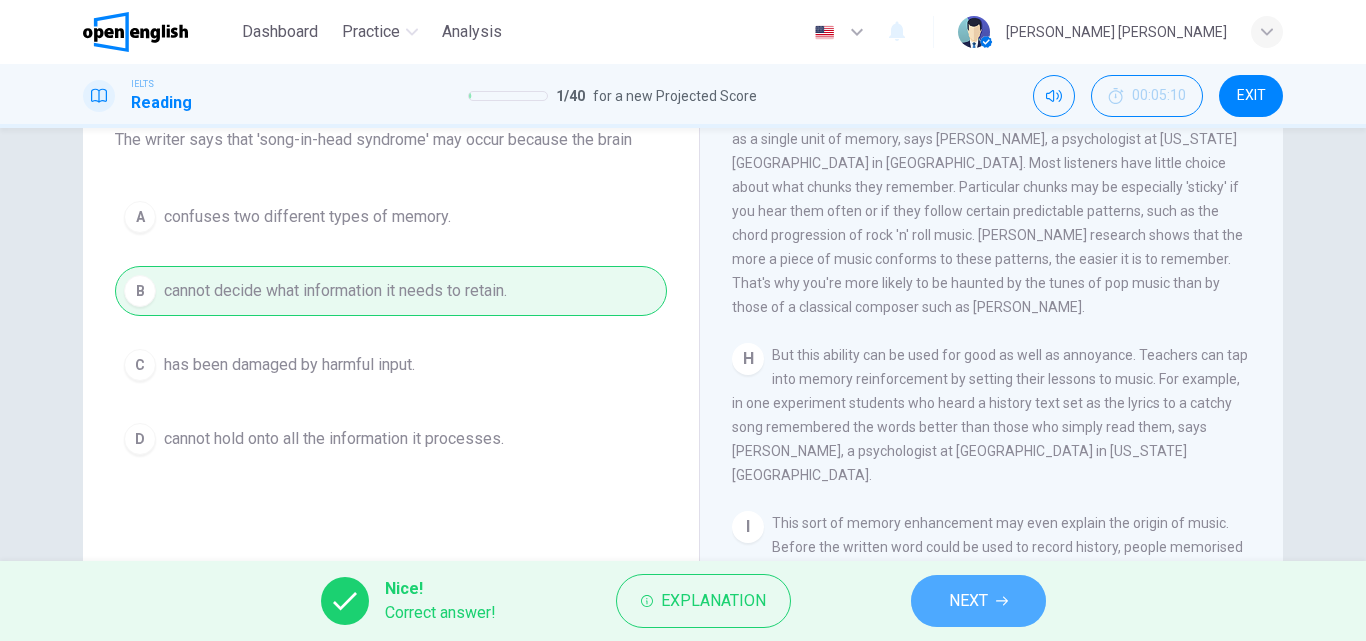 click on "NEXT" at bounding box center [968, 601] 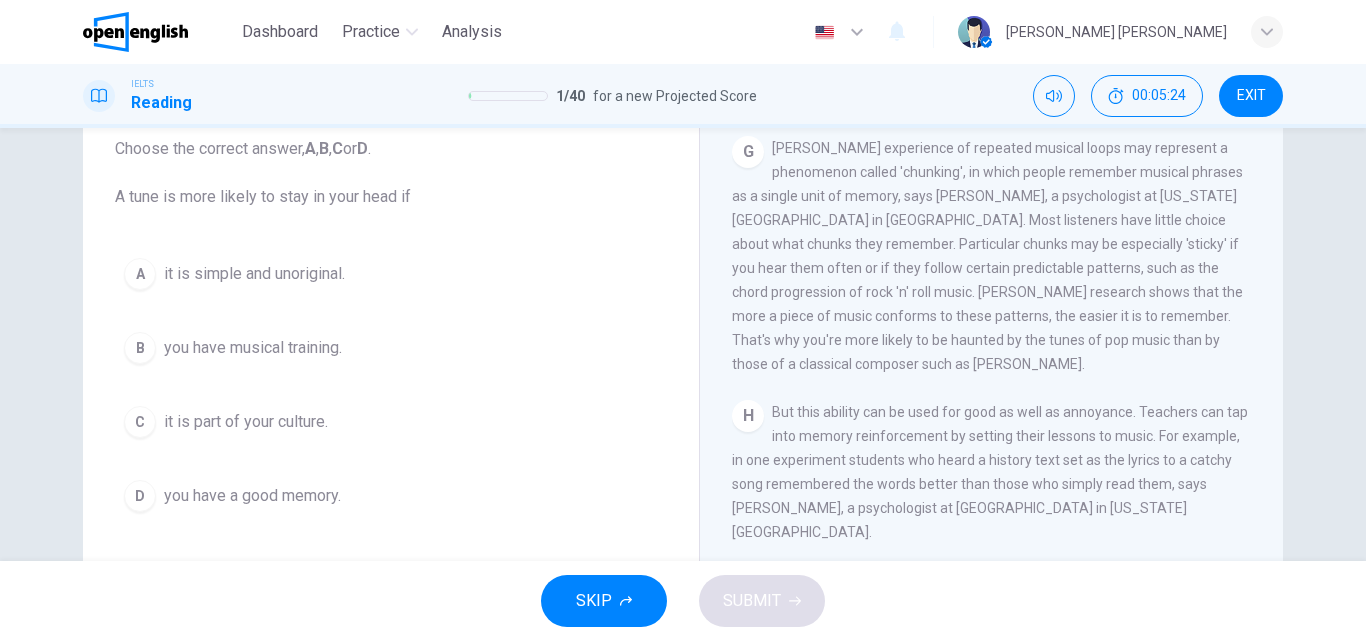 scroll, scrollTop: 125, scrollLeft: 0, axis: vertical 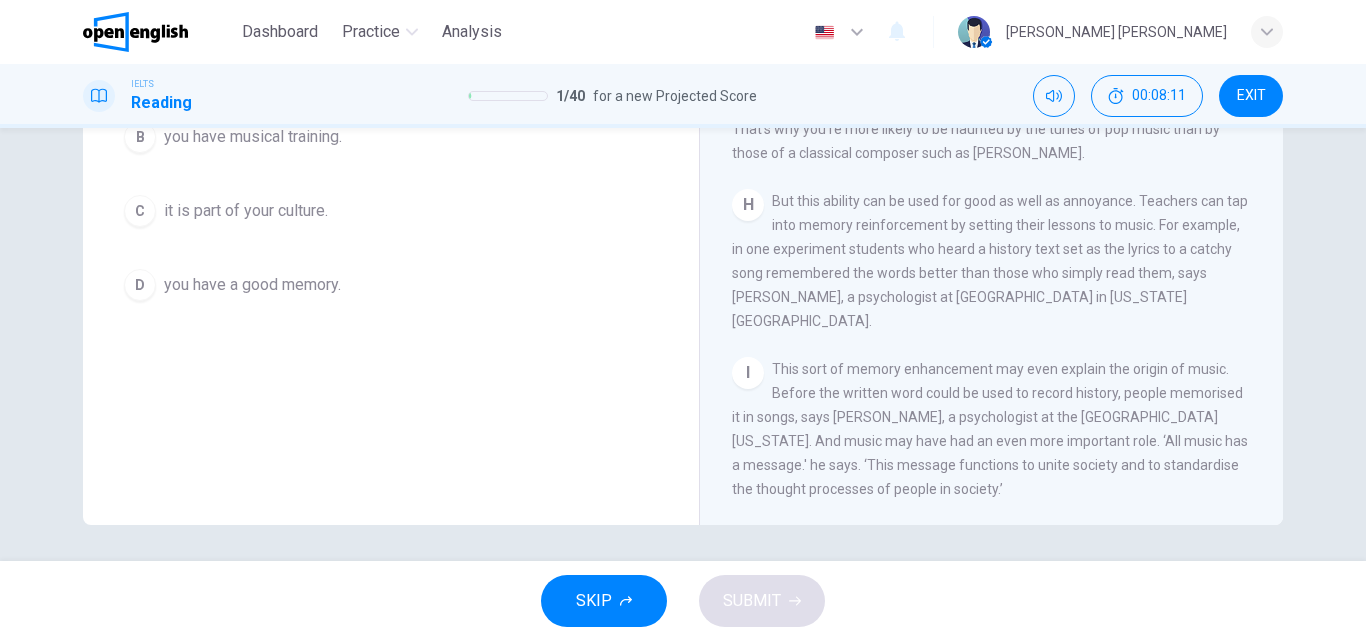 drag, startPoint x: 1259, startPoint y: 484, endPoint x: 1262, endPoint y: 440, distance: 44.102154 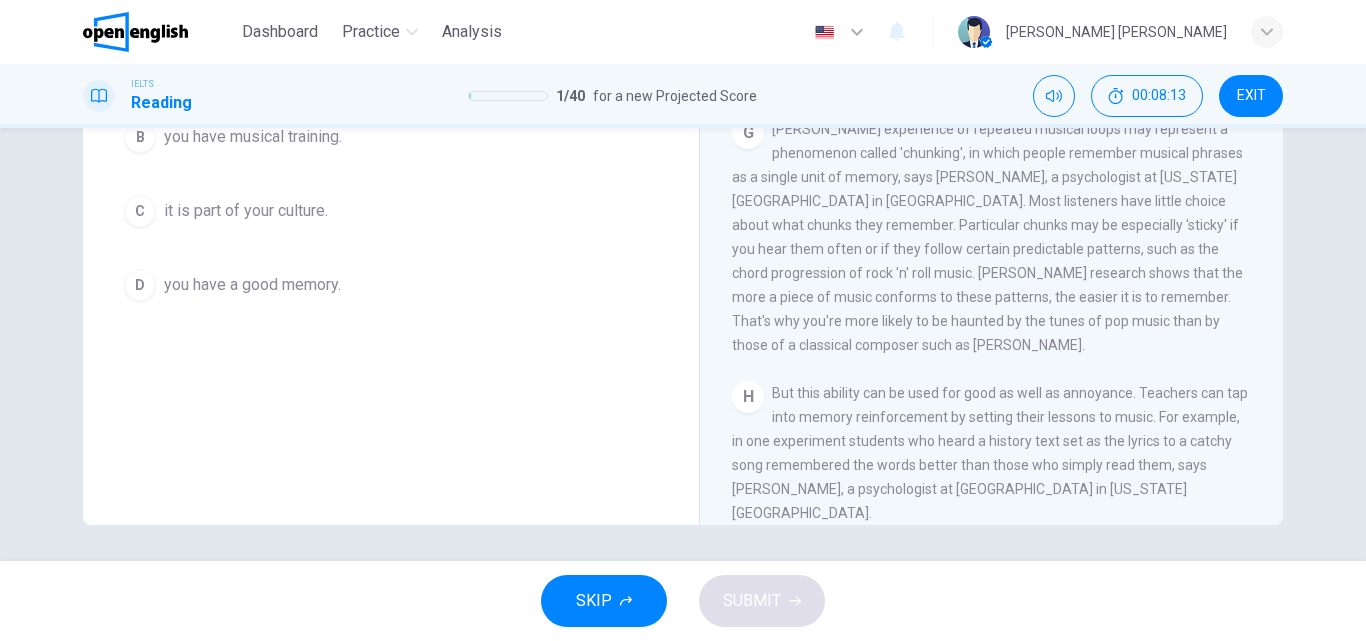 scroll, scrollTop: 1370, scrollLeft: 0, axis: vertical 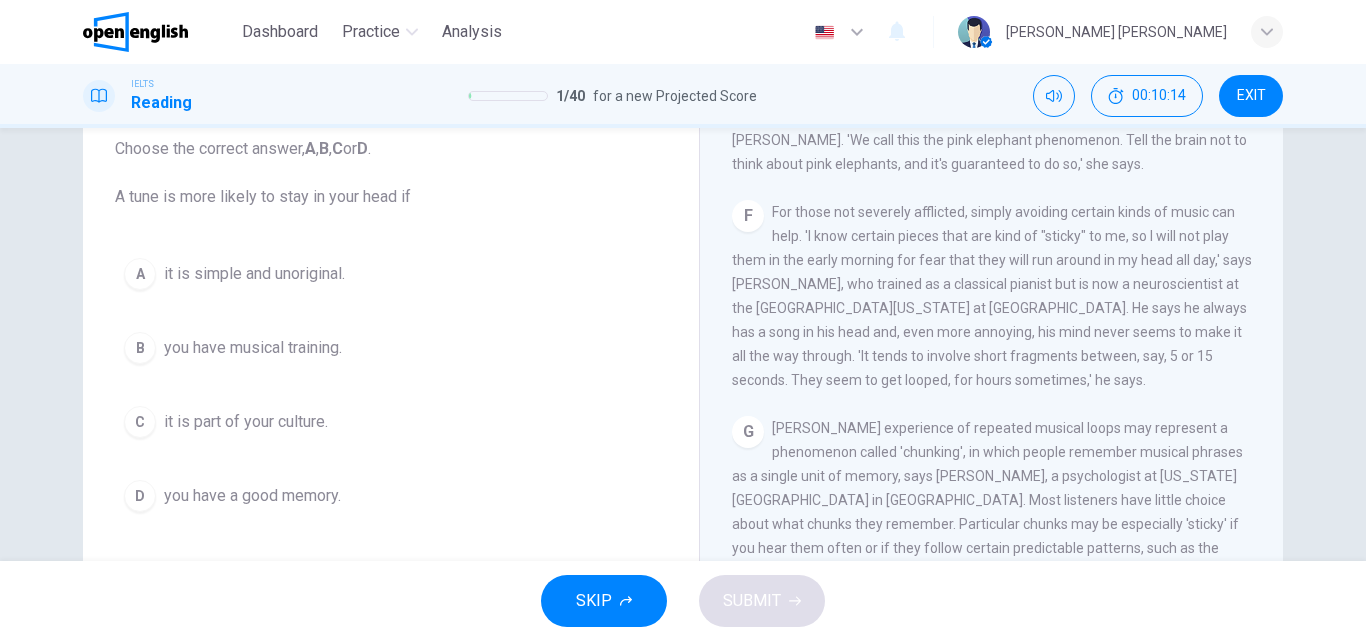 drag, startPoint x: 125, startPoint y: 197, endPoint x: 240, endPoint y: 198, distance: 115.00435 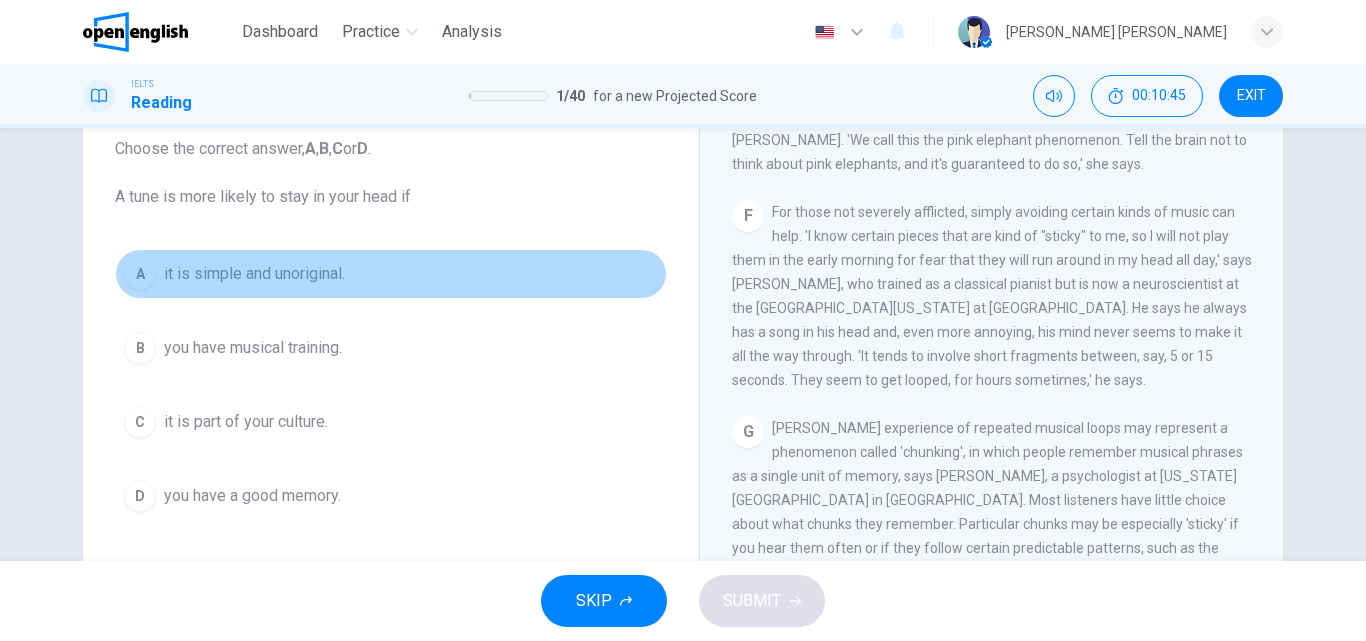 click on "it is simple and unoriginal." at bounding box center (254, 274) 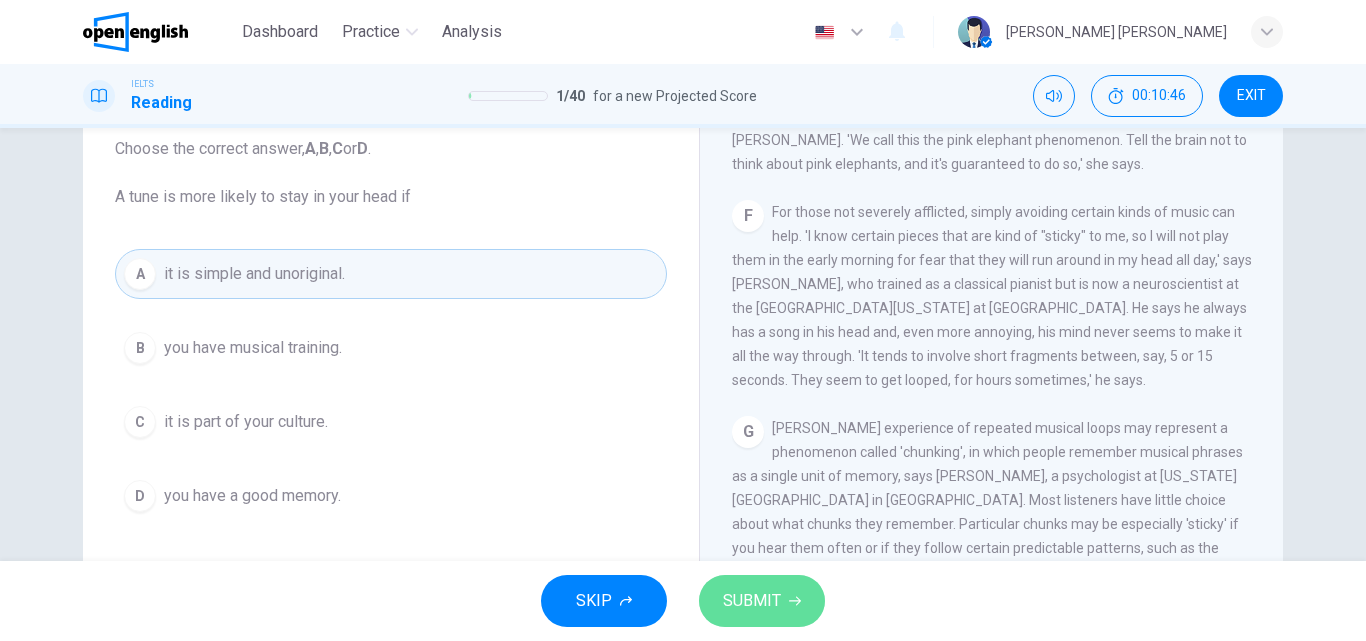 click on "SUBMIT" at bounding box center (762, 601) 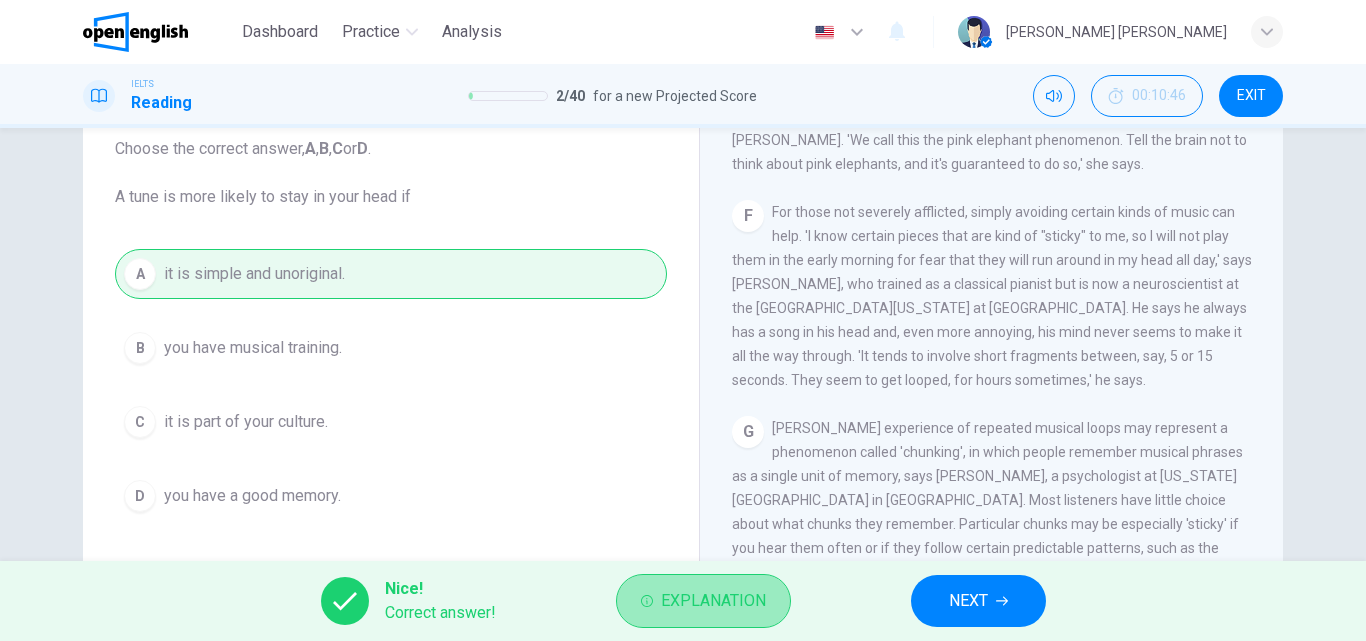 click on "Explanation" at bounding box center (703, 601) 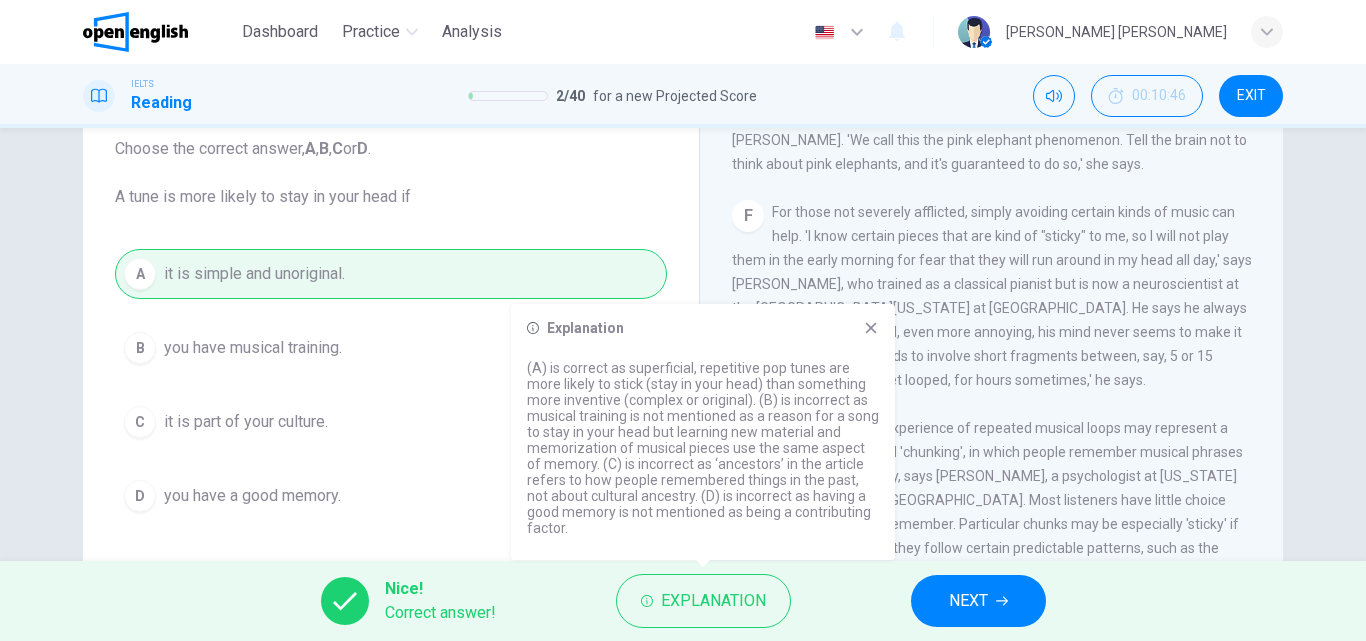 drag, startPoint x: 705, startPoint y: 385, endPoint x: 590, endPoint y: 399, distance: 115.84904 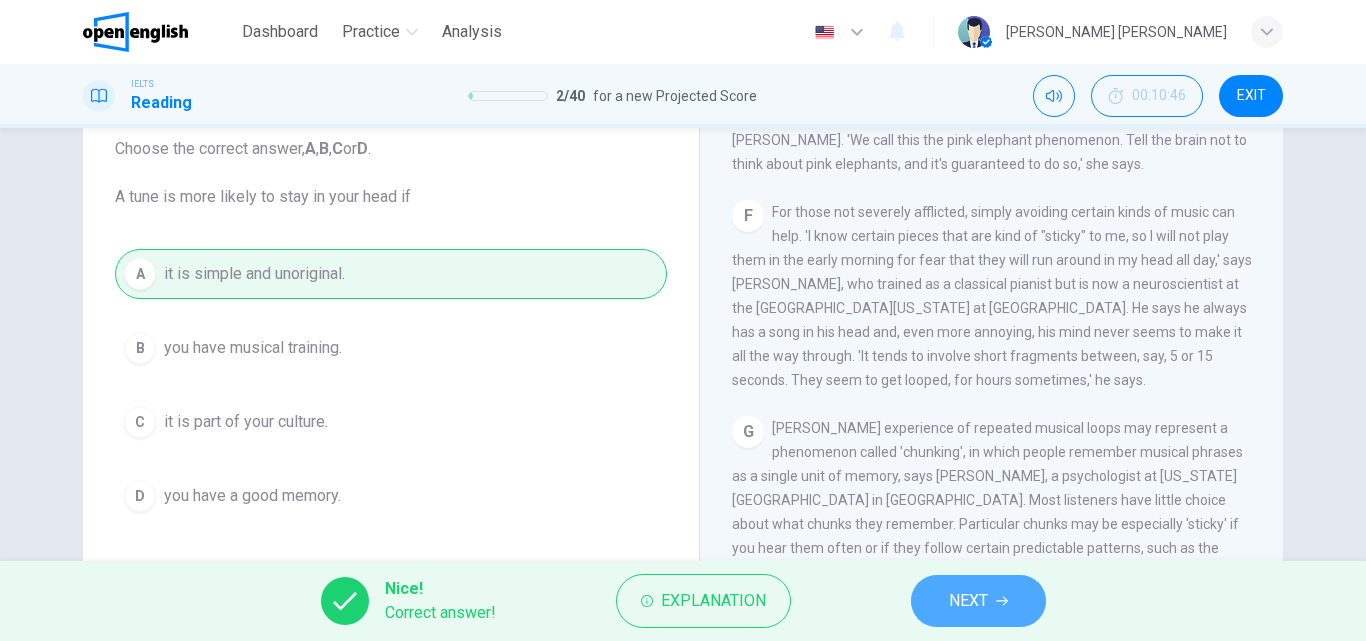 click on "NEXT" at bounding box center [968, 601] 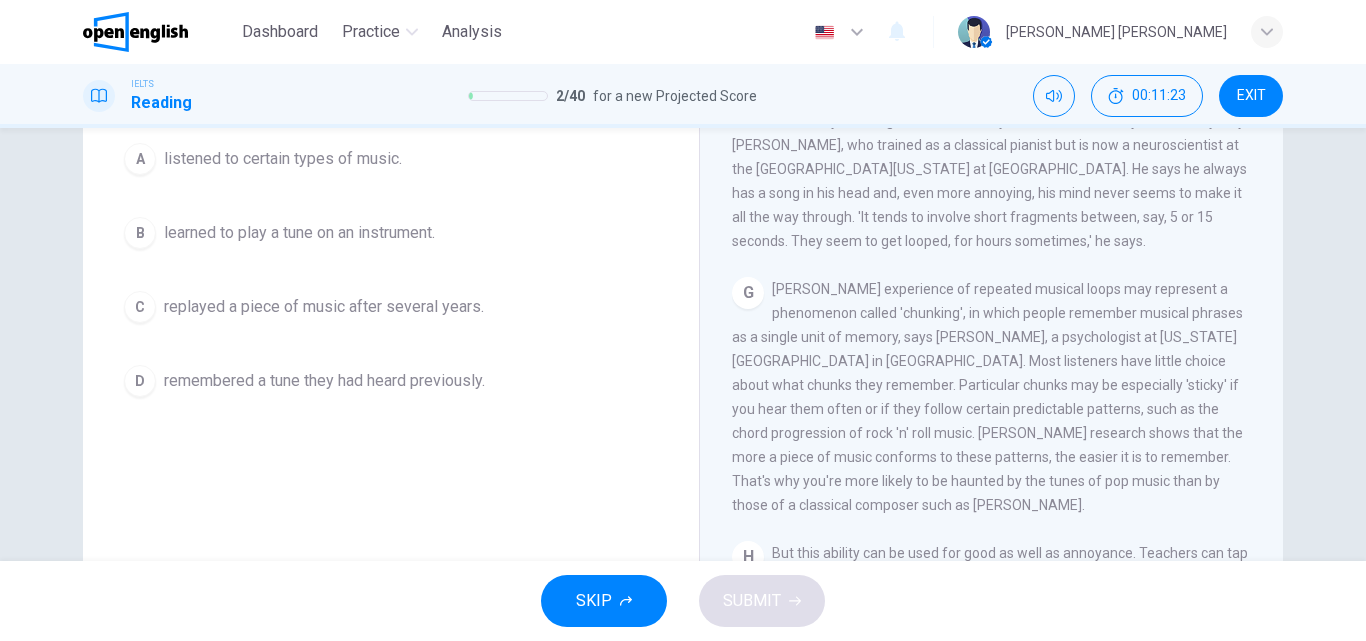 scroll, scrollTop: 342, scrollLeft: 0, axis: vertical 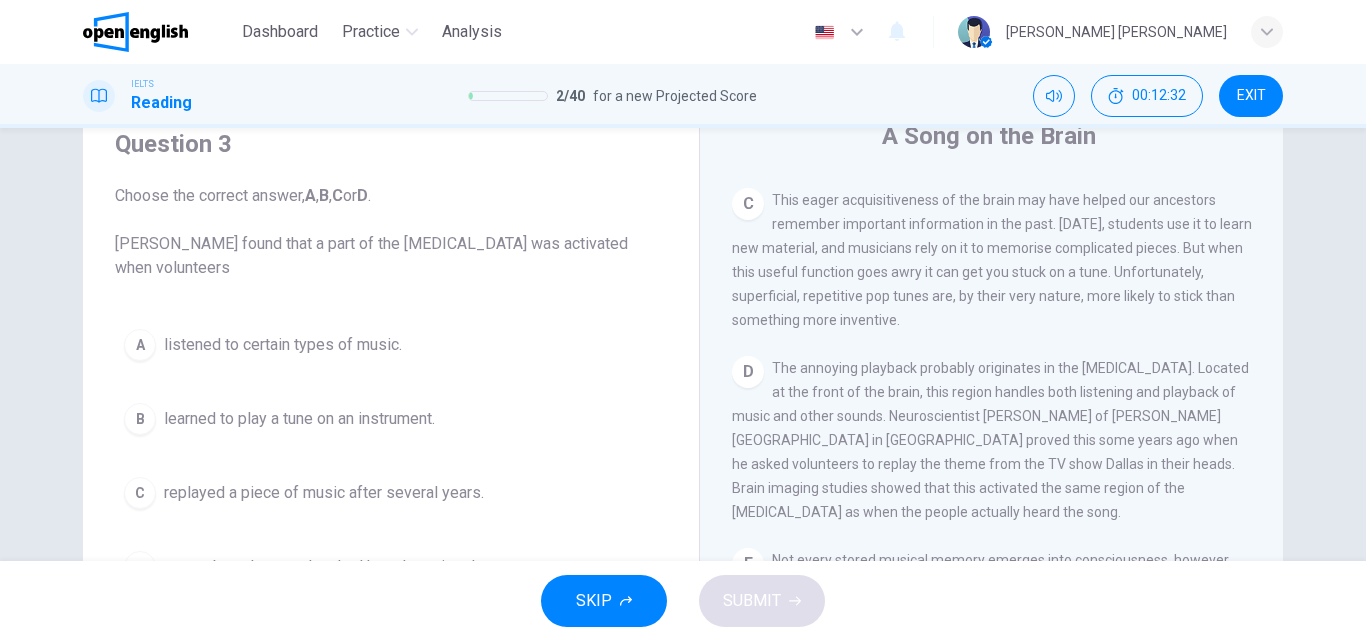 drag, startPoint x: 802, startPoint y: 213, endPoint x: 1153, endPoint y: 216, distance: 351.01282 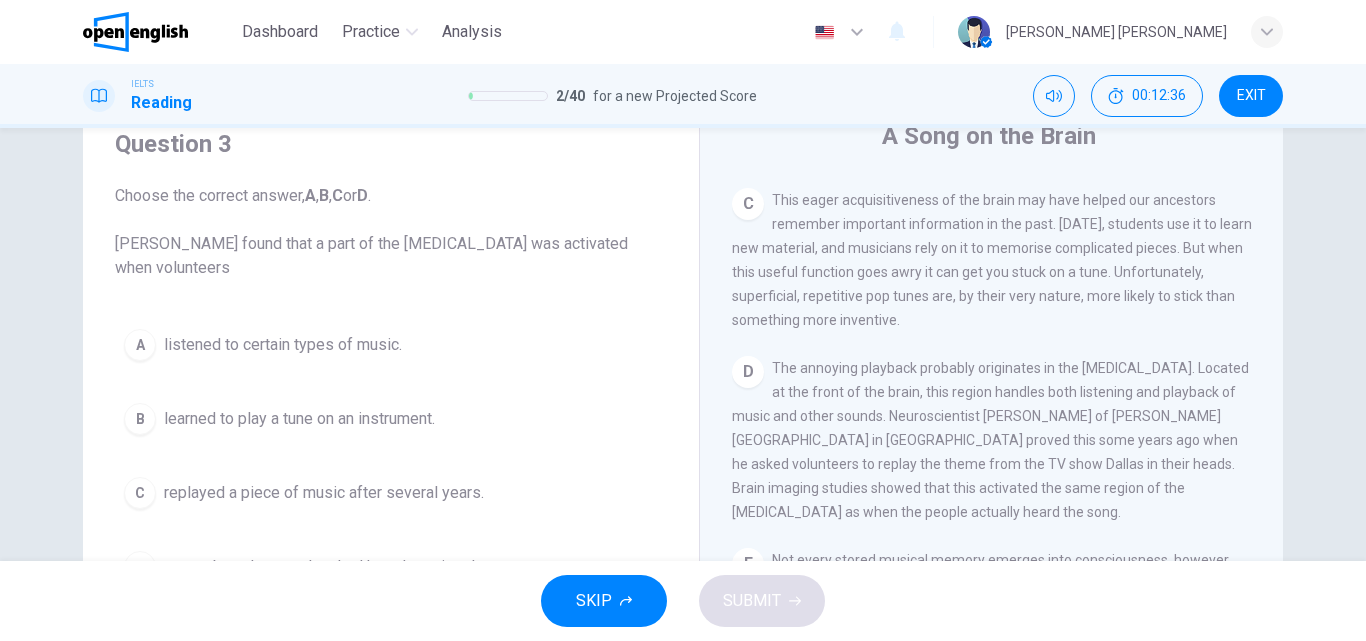 drag, startPoint x: 801, startPoint y: 232, endPoint x: 1082, endPoint y: 269, distance: 283.42548 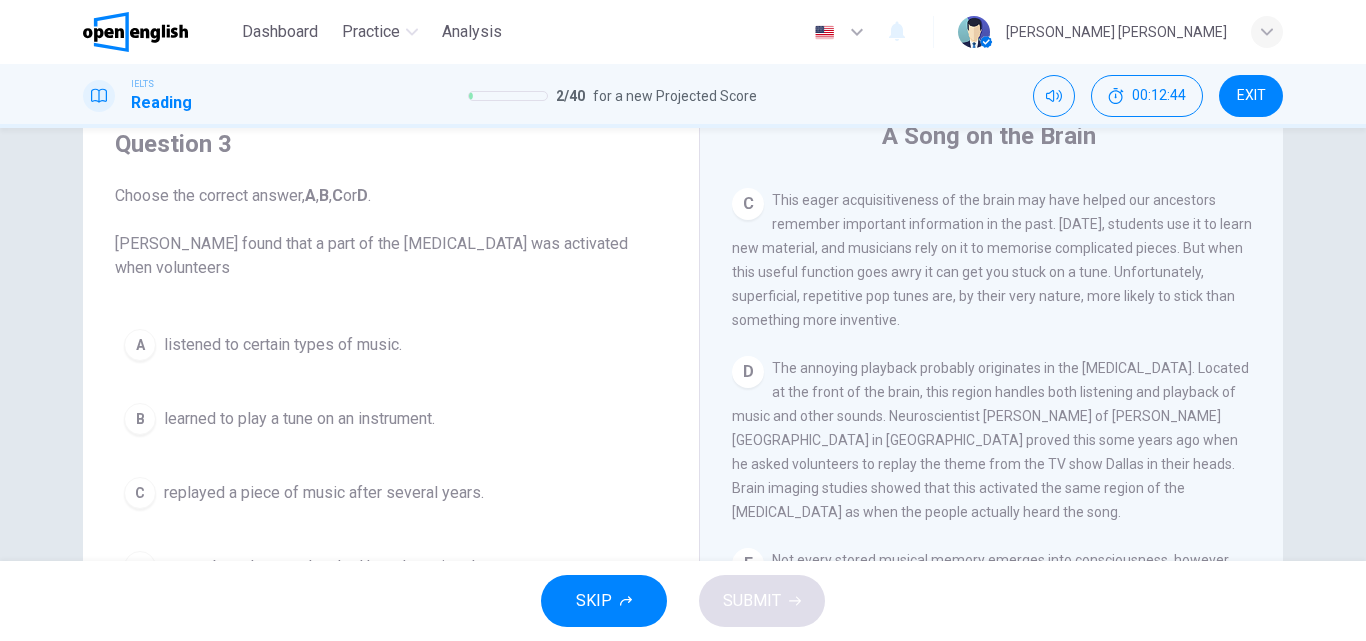 click on "Choose the correct answer,  A ,  B ,  C  or  D .
[PERSON_NAME] found that a part of the [MEDICAL_DATA] was activated when volunteers" at bounding box center (391, 232) 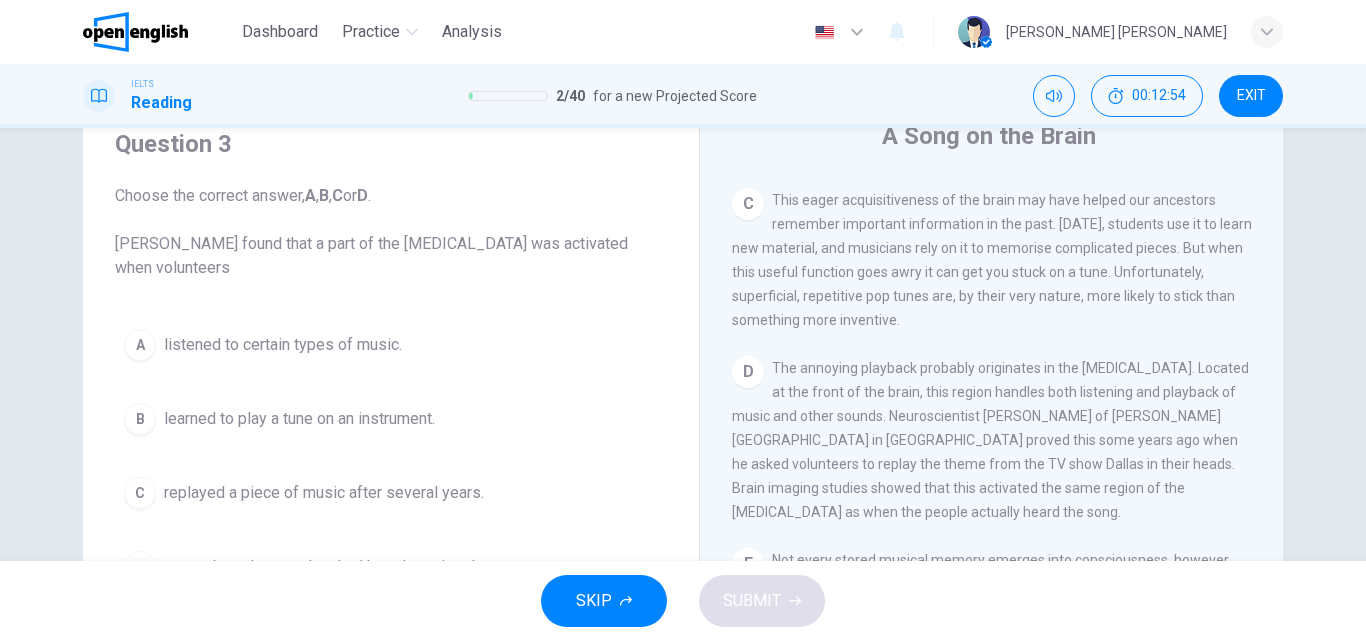 click on "This eager acquisitiveness of the brain may have helped our ancestors remember important information in the past. [DATE], students use it to learn new material, and musicians rely on it to memorise complicated pieces. But when this useful function goes awry it can get you stuck on a tune. Unfortunately, superficial, repetitive pop tunes are, by their very nature, more likely to stick than something more inventive." at bounding box center (992, 260) 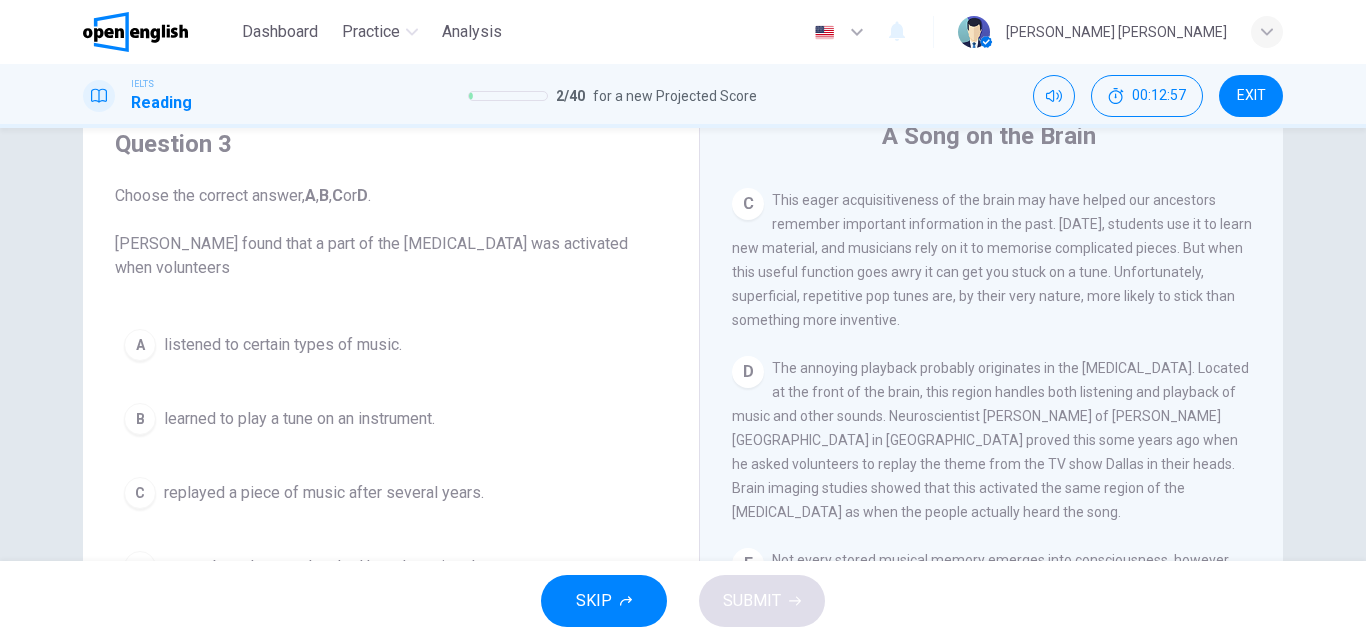 drag, startPoint x: 797, startPoint y: 225, endPoint x: 1102, endPoint y: 208, distance: 305.4734 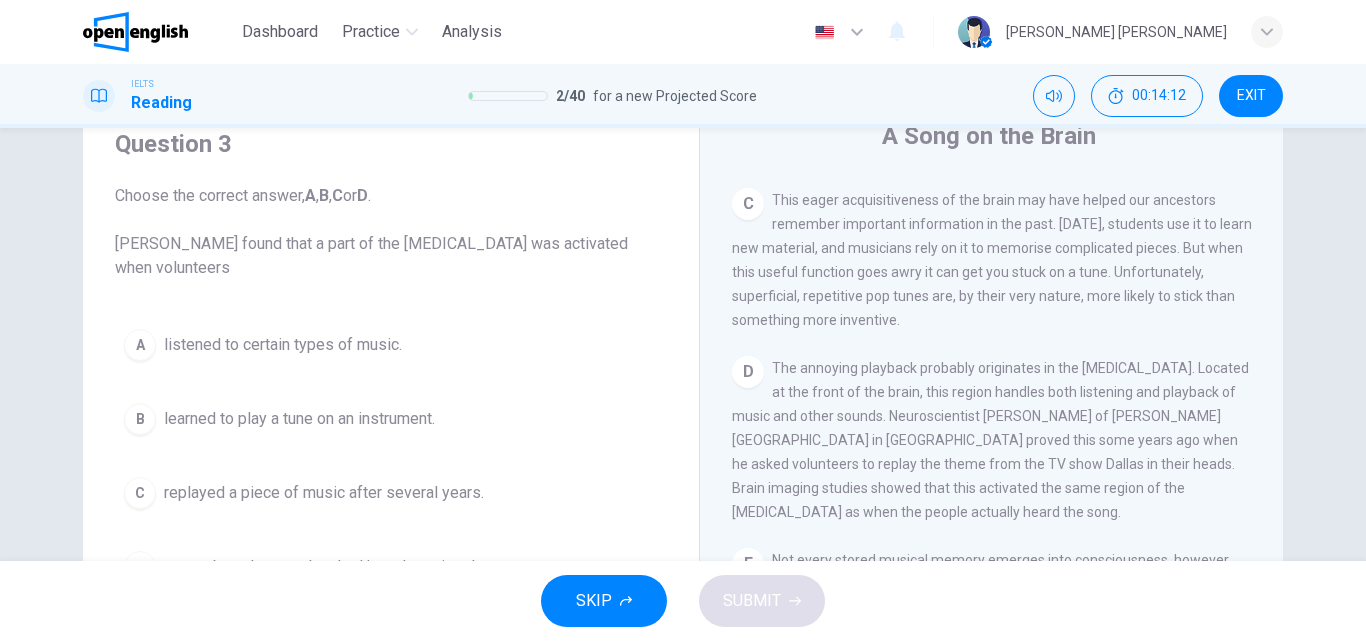 drag, startPoint x: 1354, startPoint y: 318, endPoint x: 1354, endPoint y: 344, distance: 26 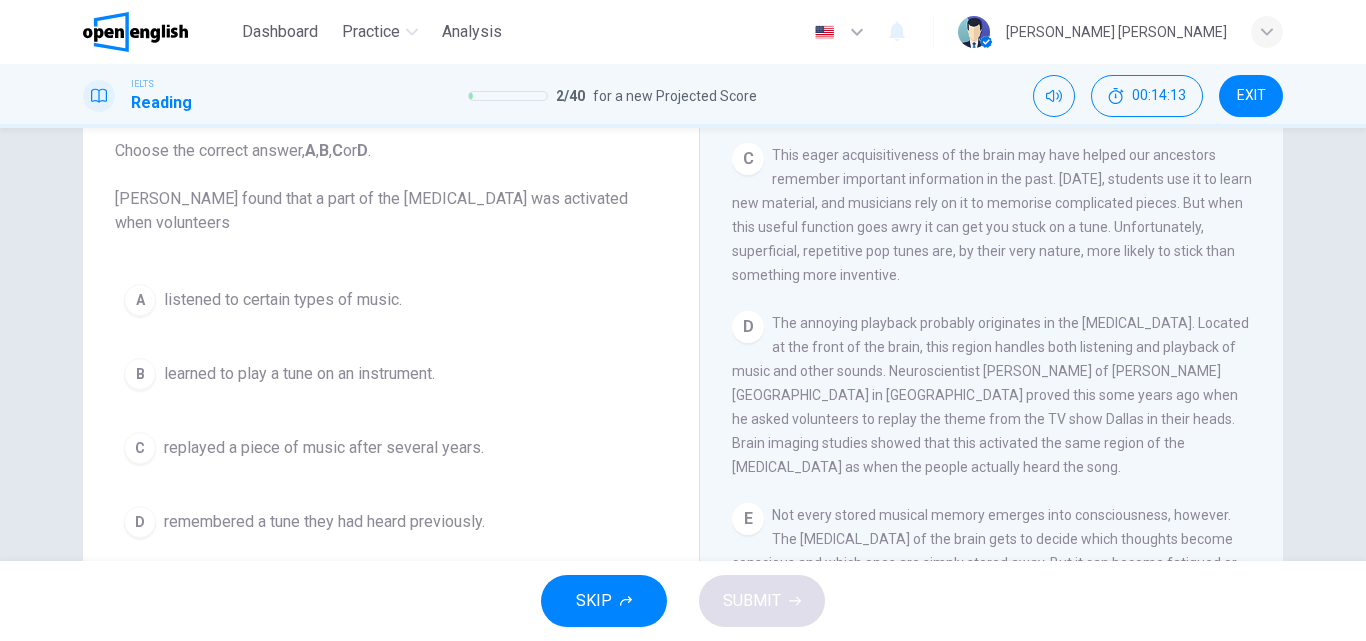 scroll, scrollTop: 150, scrollLeft: 0, axis: vertical 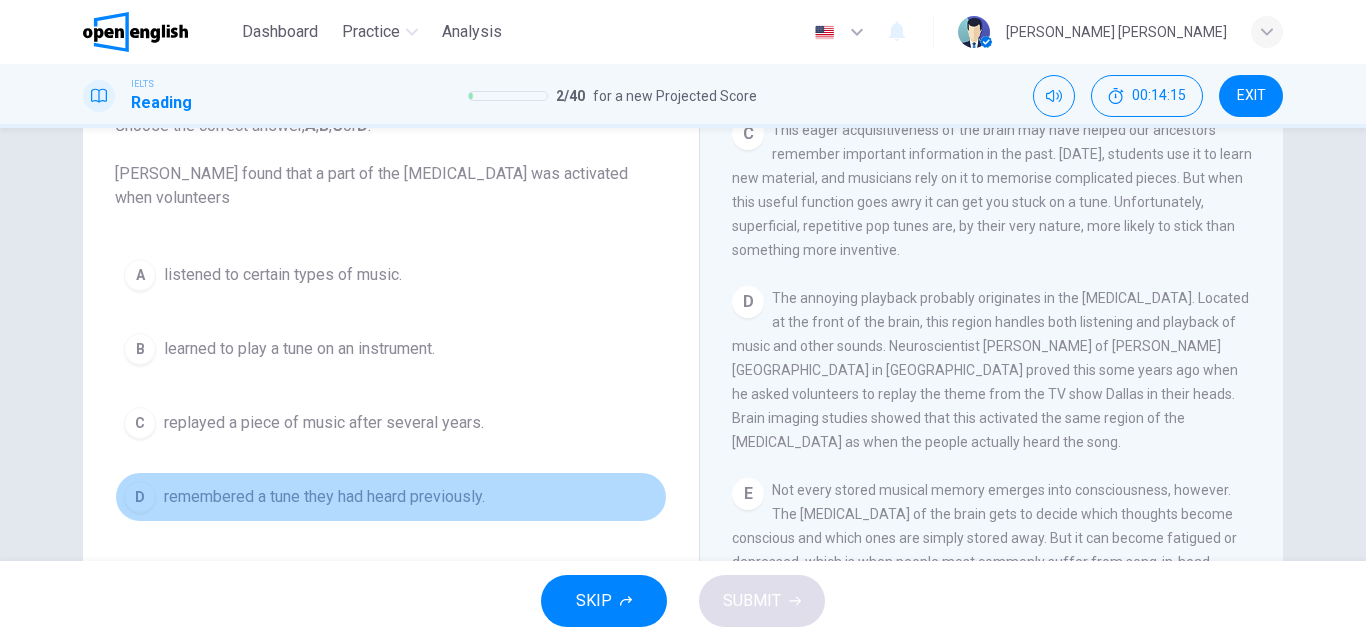 click on "remembered a tune they had heard previously." at bounding box center (324, 497) 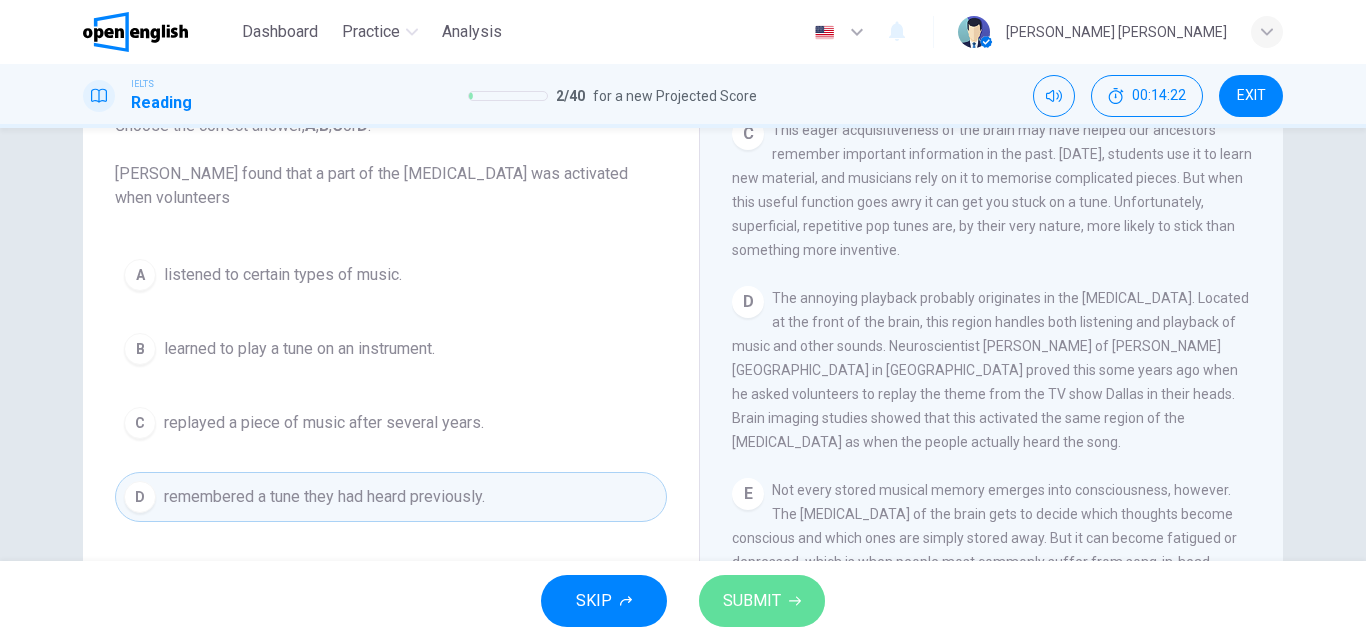 click on "SUBMIT" at bounding box center (752, 601) 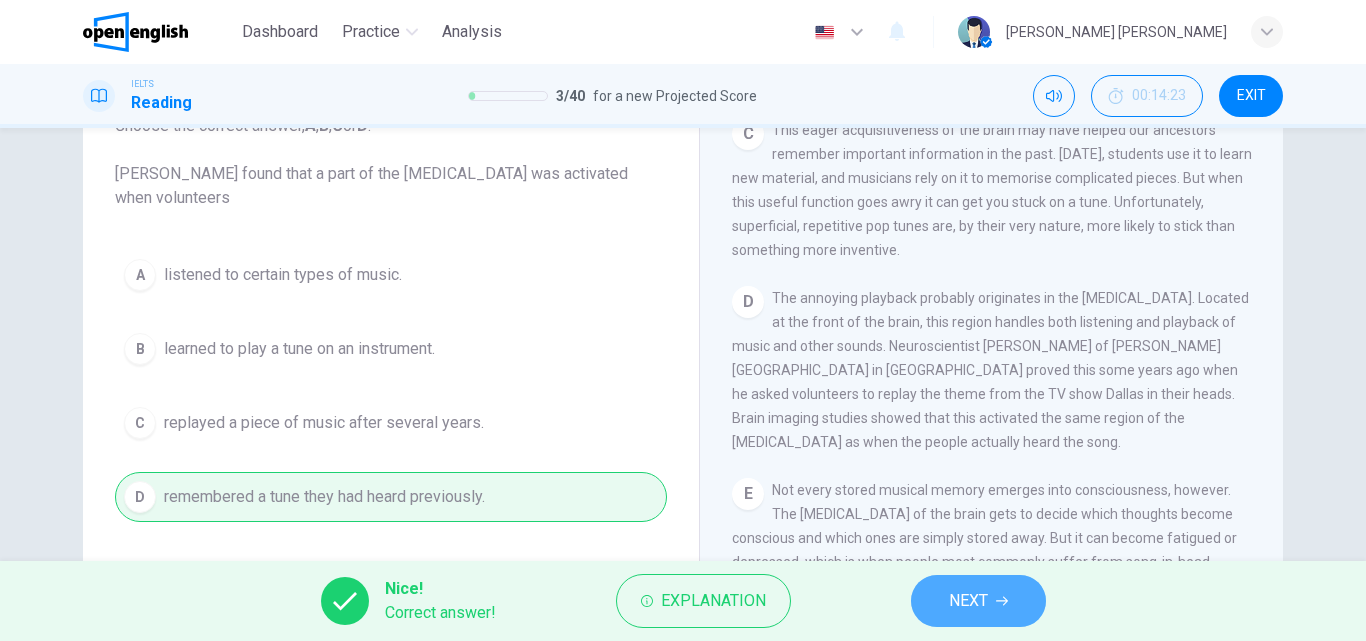 click on "NEXT" at bounding box center [968, 601] 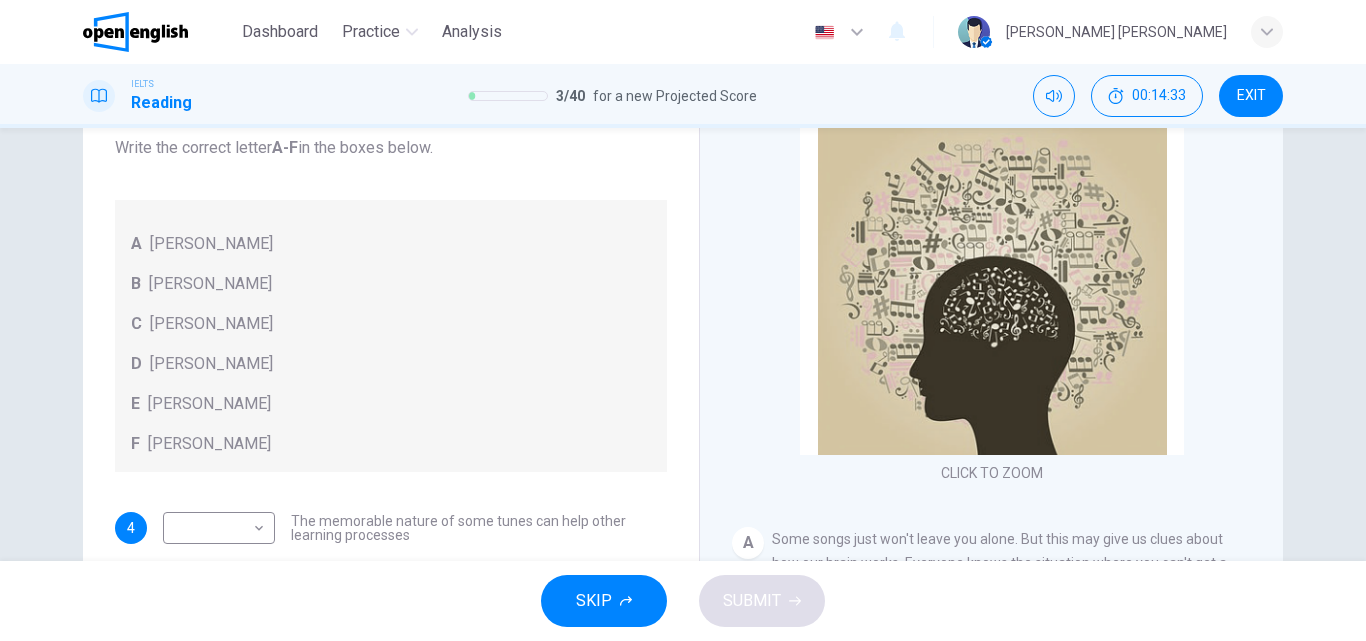 scroll, scrollTop: 113, scrollLeft: 0, axis: vertical 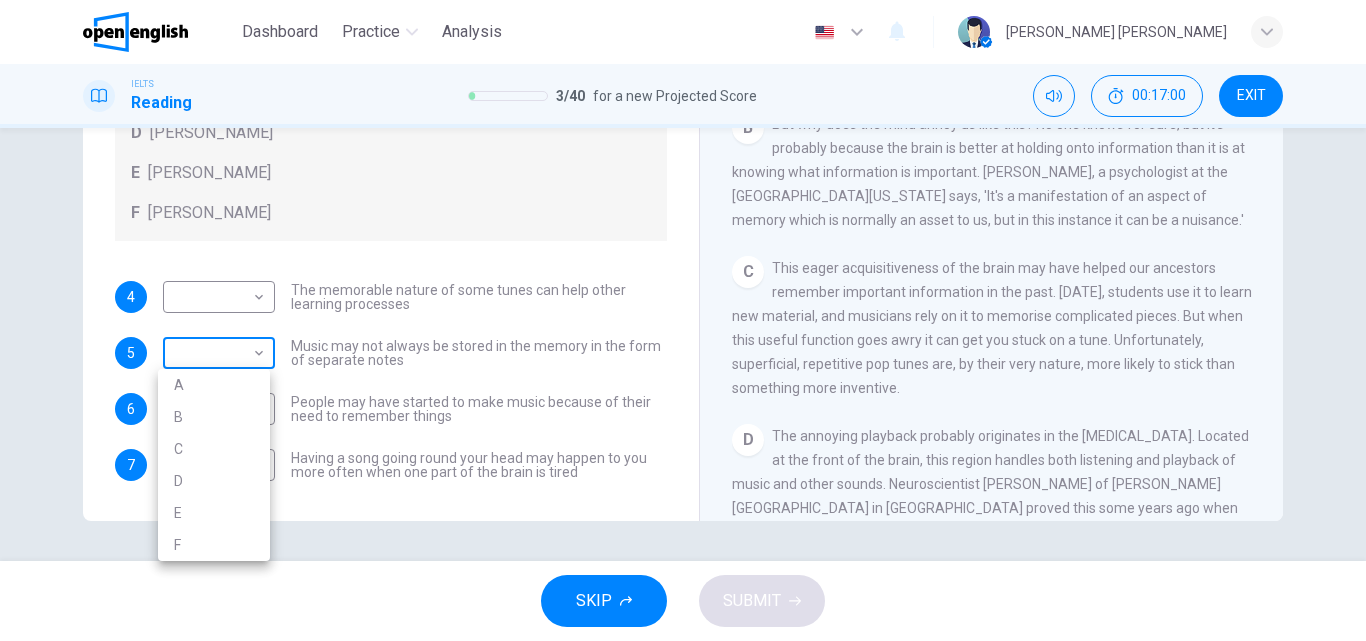 click on "This site uses cookies, as explained in our  Privacy Policy . If you agree to the use of cookies, please click the Accept button and continue to browse our site.   Privacy Policy Accept Dashboard Practice Analysis English ** ​ [PERSON_NAME] [PERSON_NAME] IELTS Reading 3 / 40 for a new Projected Score 00:17:00 EXIT Questions 4 - 7 Look at the following theories and the list of people below.
Match each theory with the person it is credited to.
Write the correct letter  A-F  in the boxes below. A [PERSON_NAME] B [PERSON_NAME] C [PERSON_NAME] D [PERSON_NAME] E [PERSON_NAME] F [PERSON_NAME] 4 ​ ​ The memorable nature of some tunes can help other learning processes 5 ​ ​ Music may not always be stored in the memory in the form of separate notes 6 ​ ​ People may have started to make music because of their need to remember things 7 ​ ​ Having a song going round your head may happen to you more often when one part of the brain is tired A Song on the Brain CLICK TO ZOOM Click to Zoom A B C D E F G H I SKIP 1 A B" at bounding box center [683, 320] 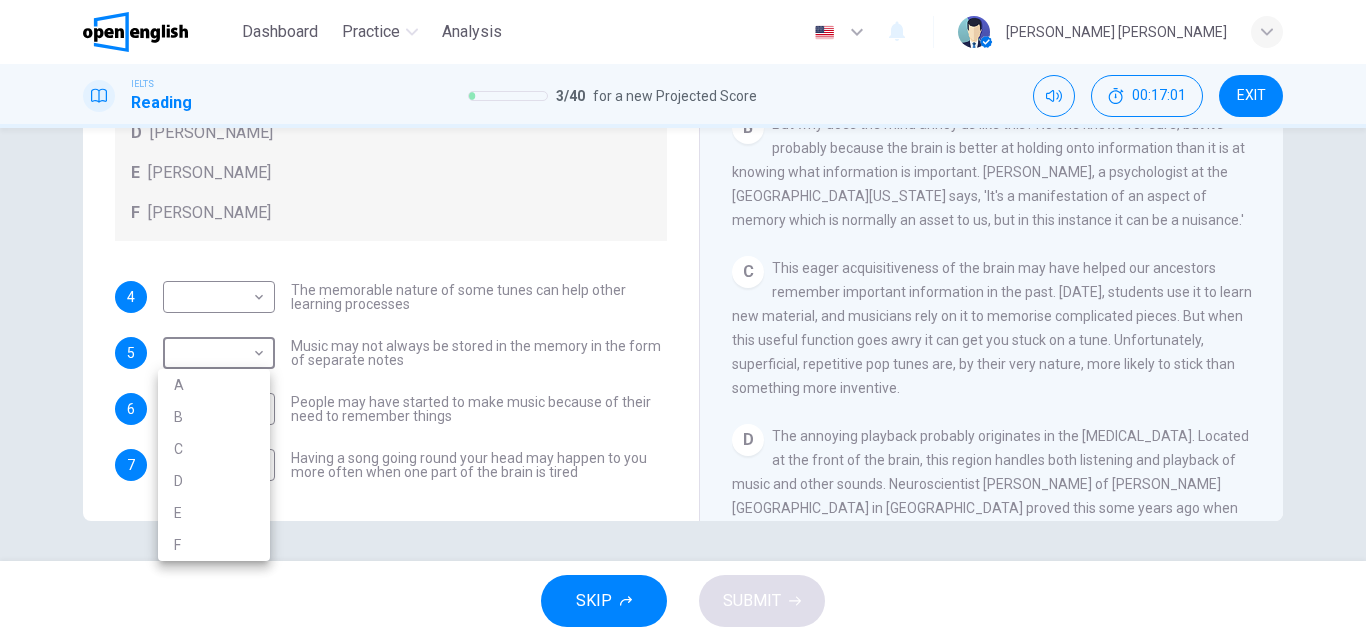 click on "A" at bounding box center (214, 385) 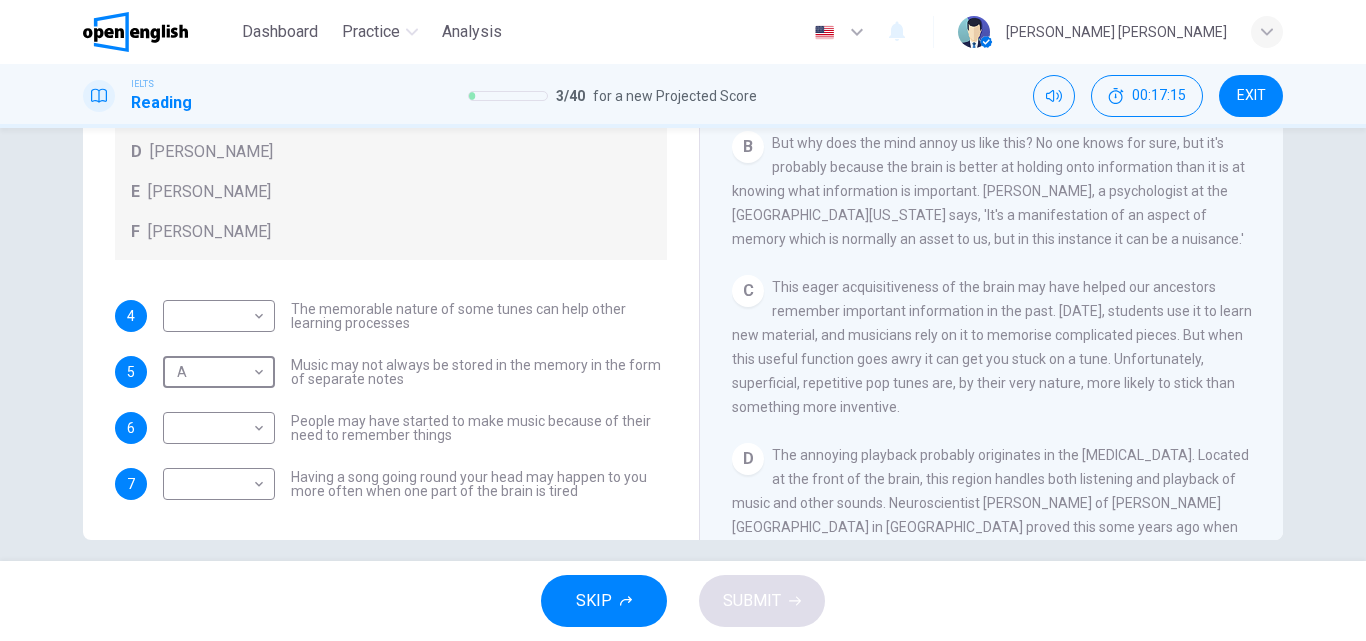 scroll, scrollTop: 327, scrollLeft: 0, axis: vertical 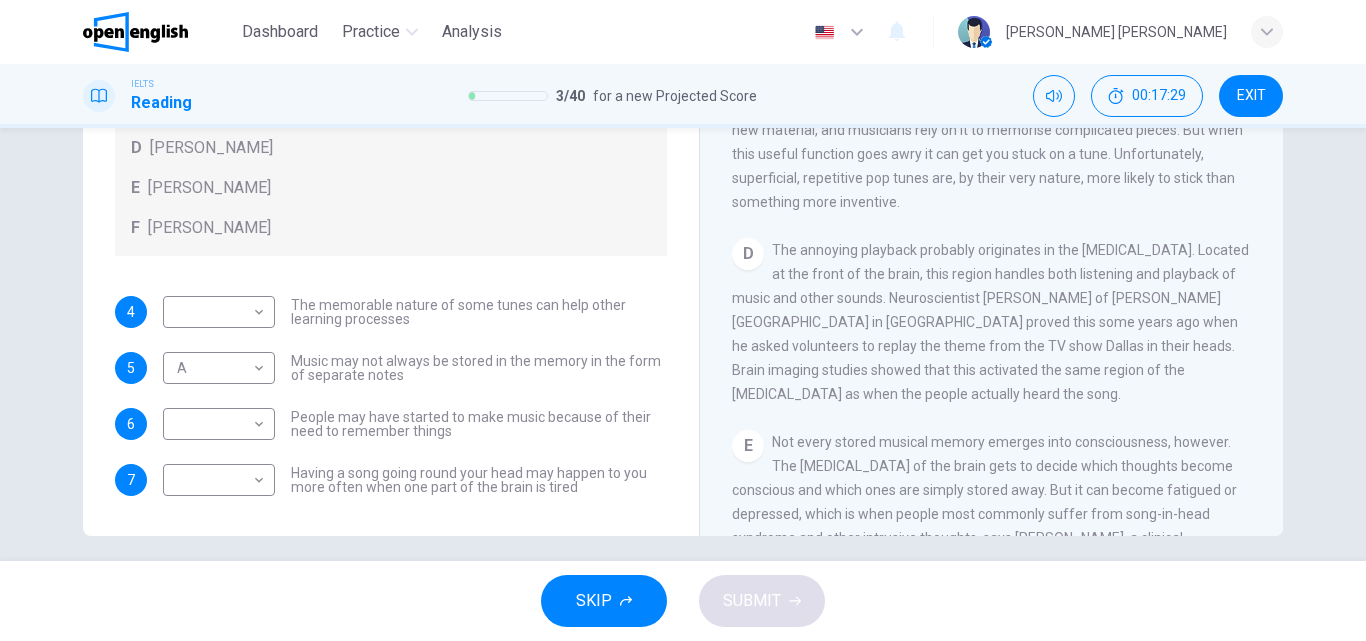 drag, startPoint x: 976, startPoint y: 317, endPoint x: 1074, endPoint y: 310, distance: 98.24968 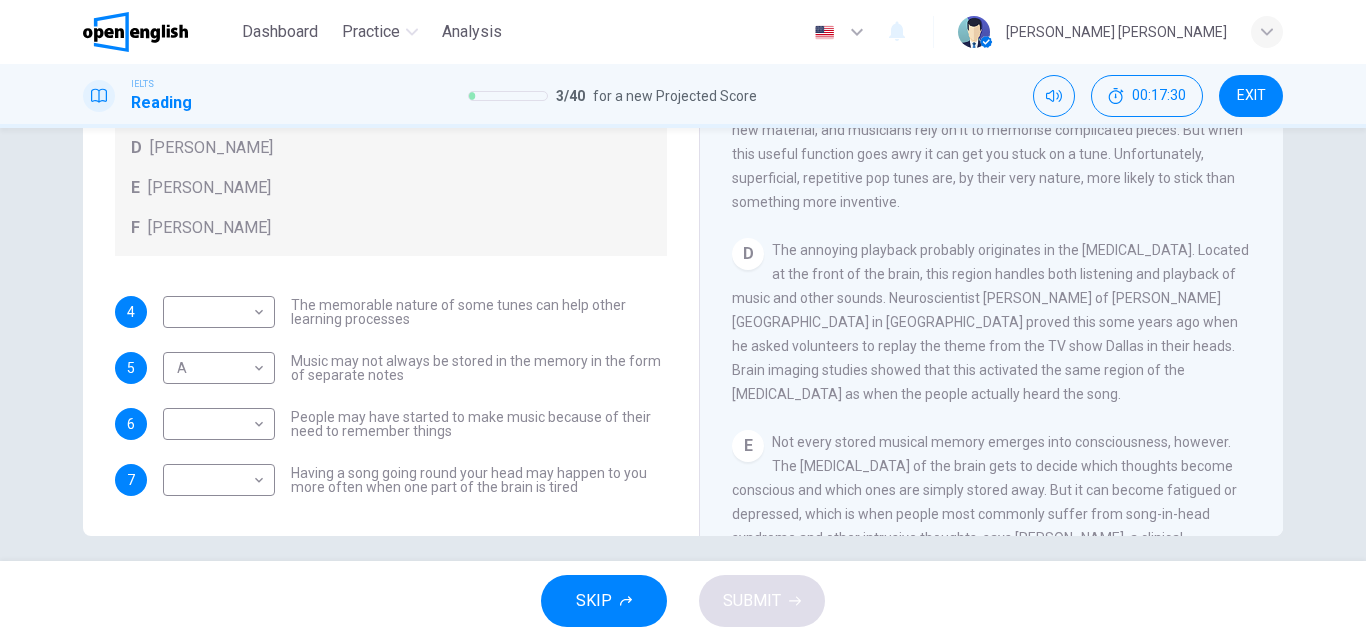 drag, startPoint x: 984, startPoint y: 318, endPoint x: 1045, endPoint y: 317, distance: 61.008198 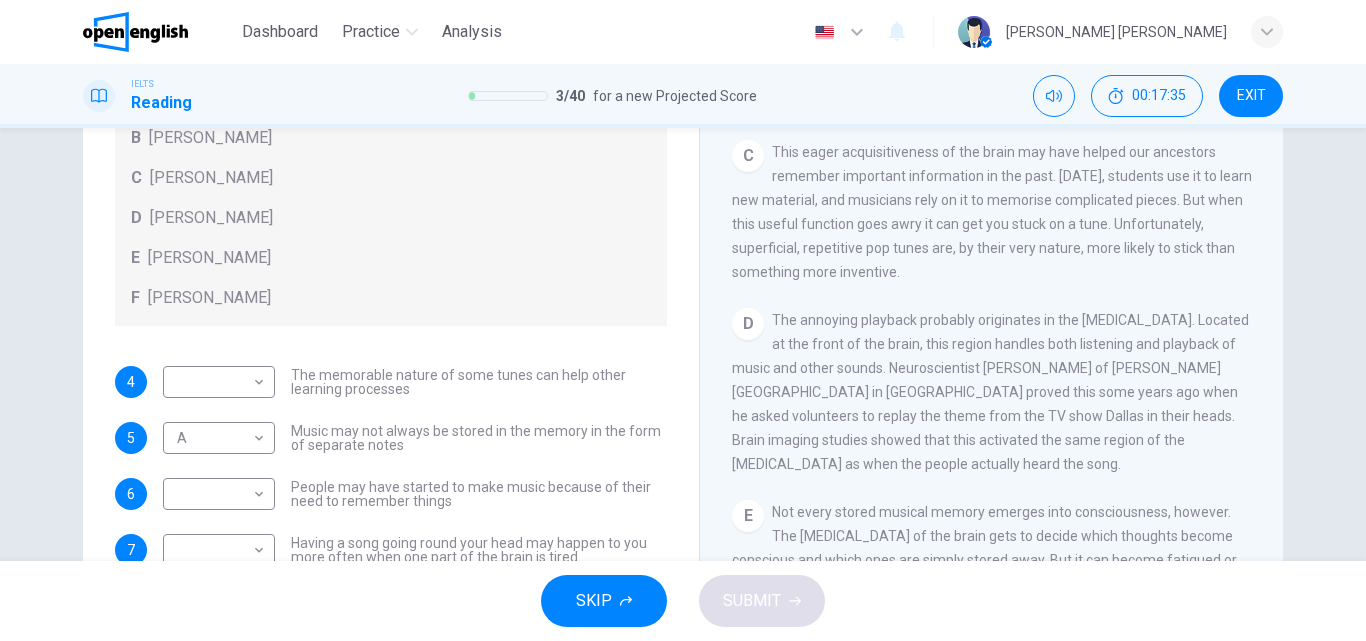 scroll, scrollTop: 258, scrollLeft: 0, axis: vertical 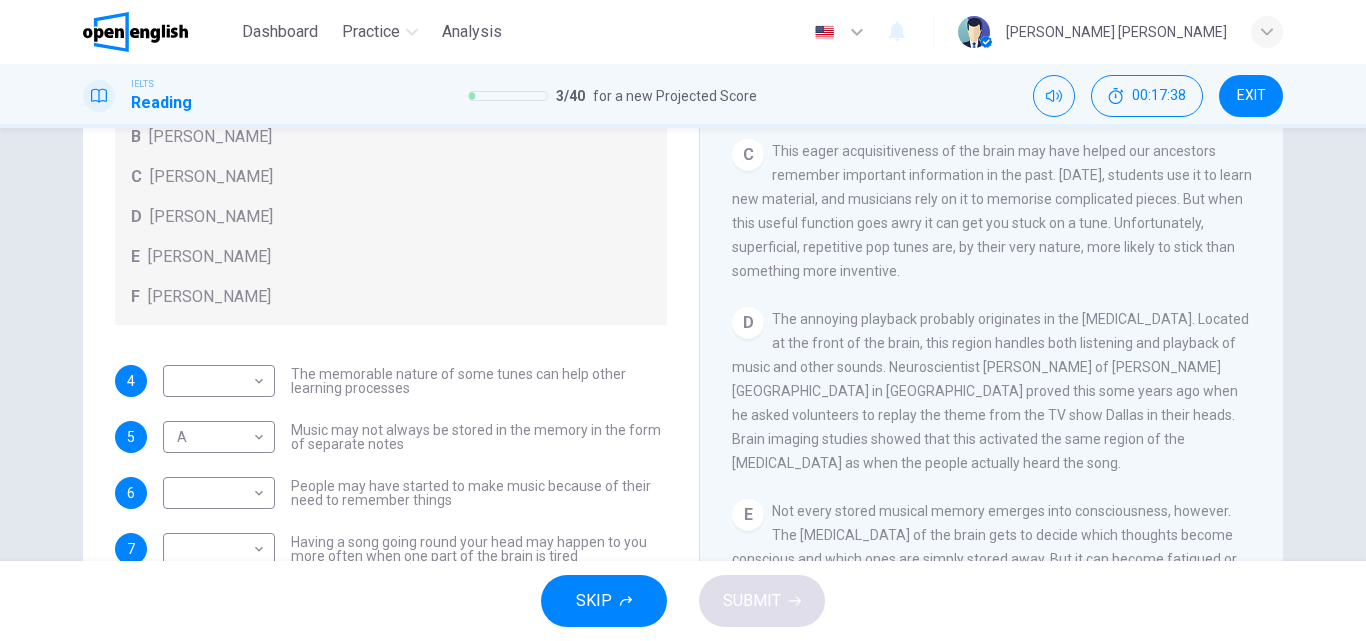 click on "CLICK TO ZOOM Click to Zoom A Some songs just won't leave you alone. But this may give us clues about how our brain works. Everyone knows the situation where you can't get a song out of your head. You hear a pop song on the radio - or even just read the song's title and it haunts you for hours, playing over and over in your mind until you're heartily sick of it. The condition now even has a medical name 'song-in-head syndrome'. B But why does the mind annoy us like this? No one knows for sure, but it's probably because the brain is better at holding onto information than it is at knowing what information is important. [PERSON_NAME], a psychologist at the [GEOGRAPHIC_DATA][US_STATE] says, 'It's a manifestation of an aspect of memory which is normally an asset to us, but in this instance it can be a nuisance.' C D E F G H I" at bounding box center [1005, 301] 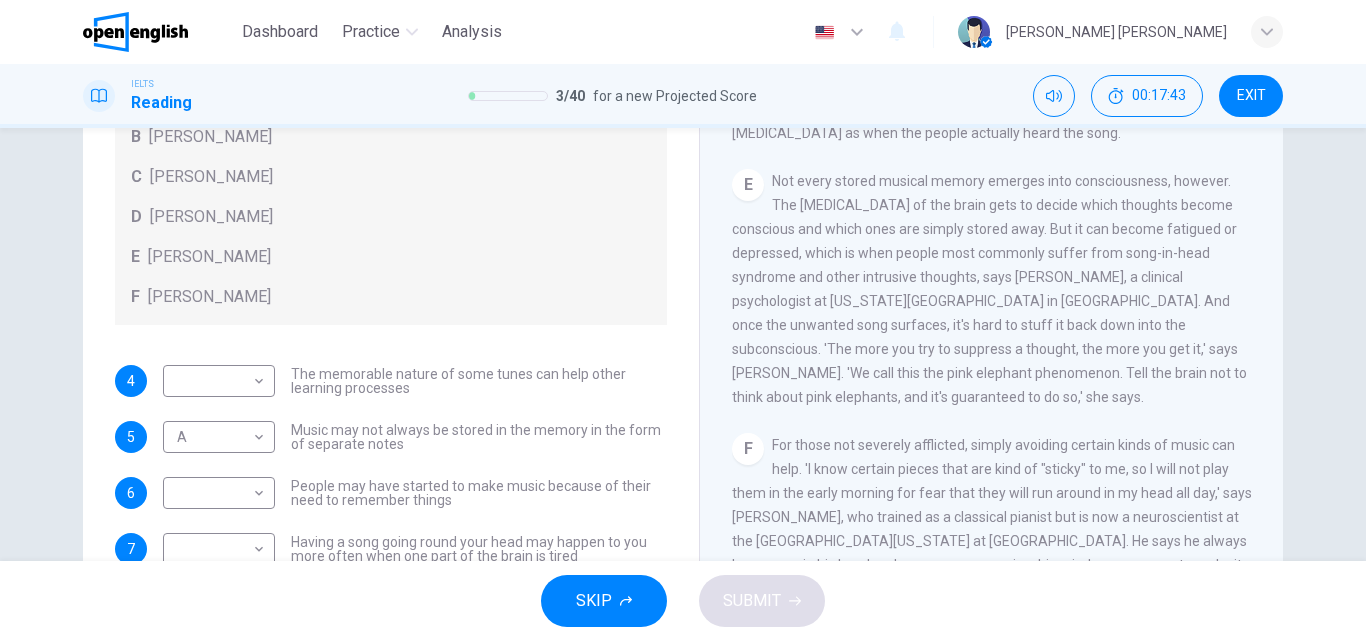 scroll, scrollTop: 956, scrollLeft: 0, axis: vertical 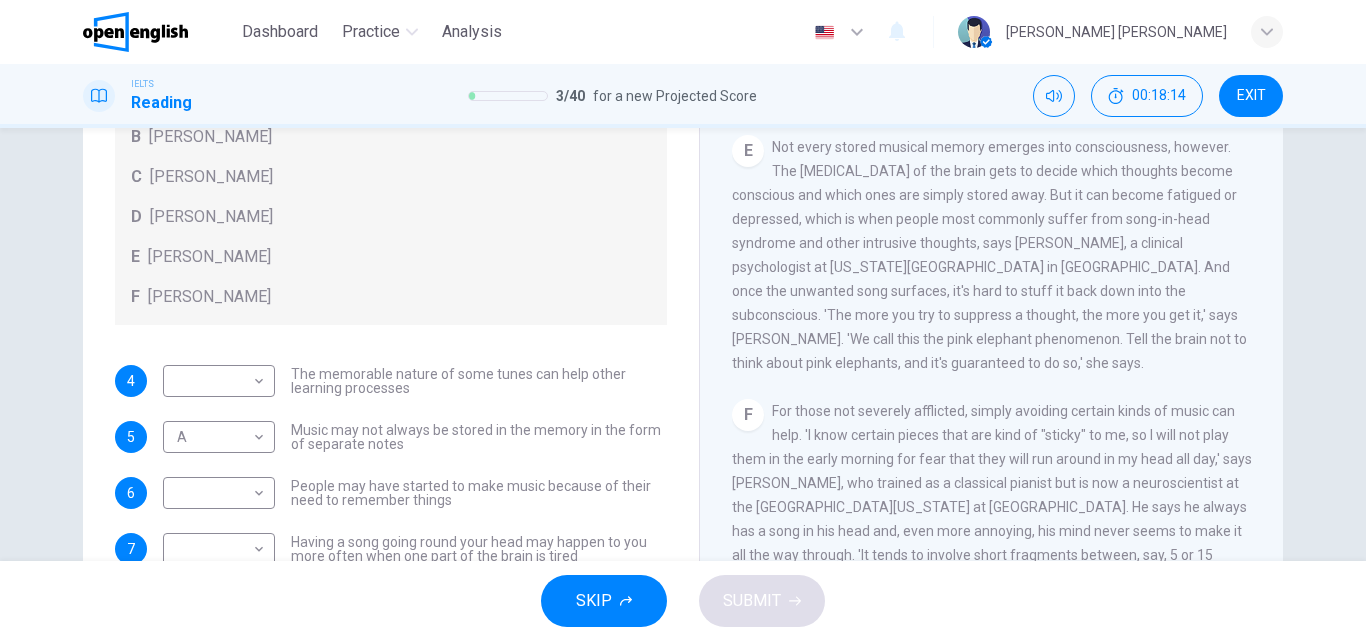 drag, startPoint x: 1262, startPoint y: 355, endPoint x: 1268, endPoint y: 344, distance: 12.529964 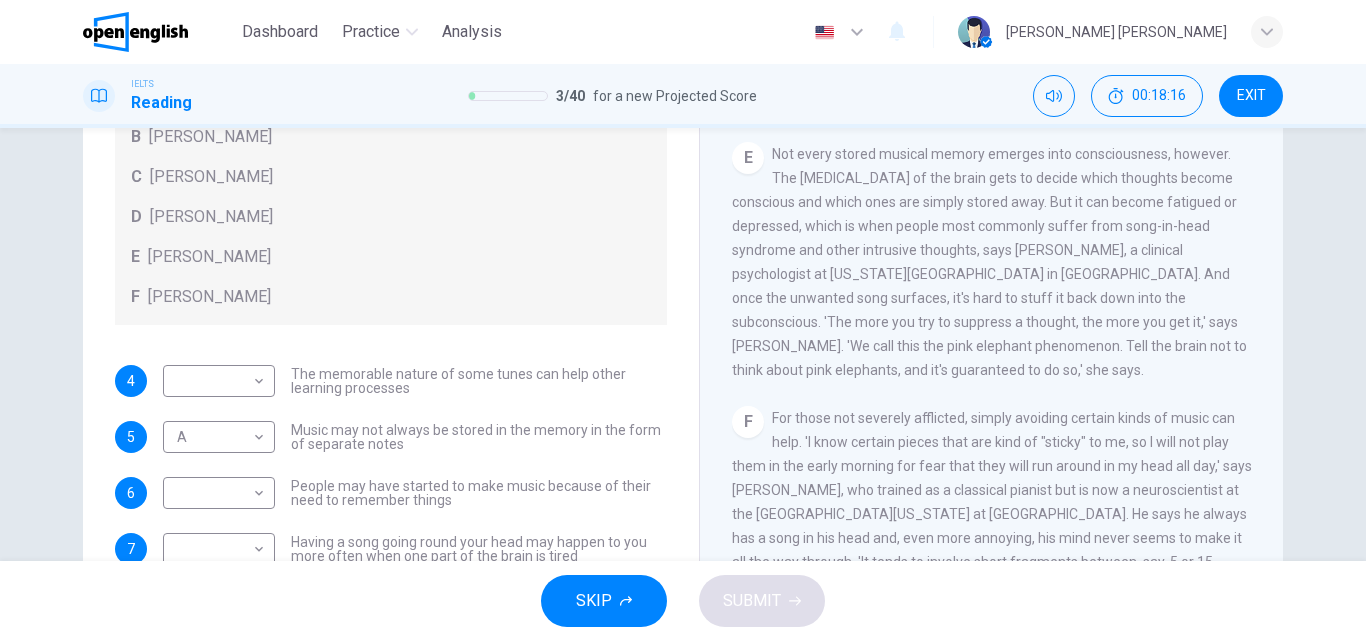 scroll, scrollTop: 952, scrollLeft: 0, axis: vertical 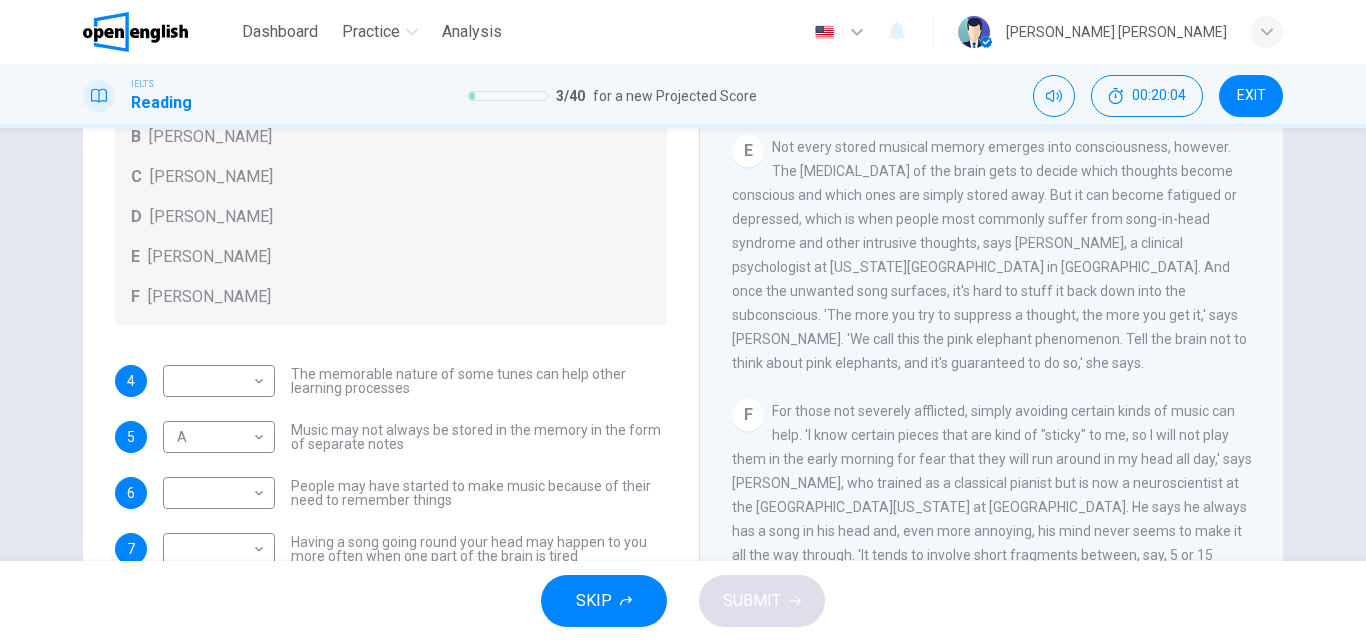 drag, startPoint x: 772, startPoint y: 174, endPoint x: 1123, endPoint y: 186, distance: 351.20508 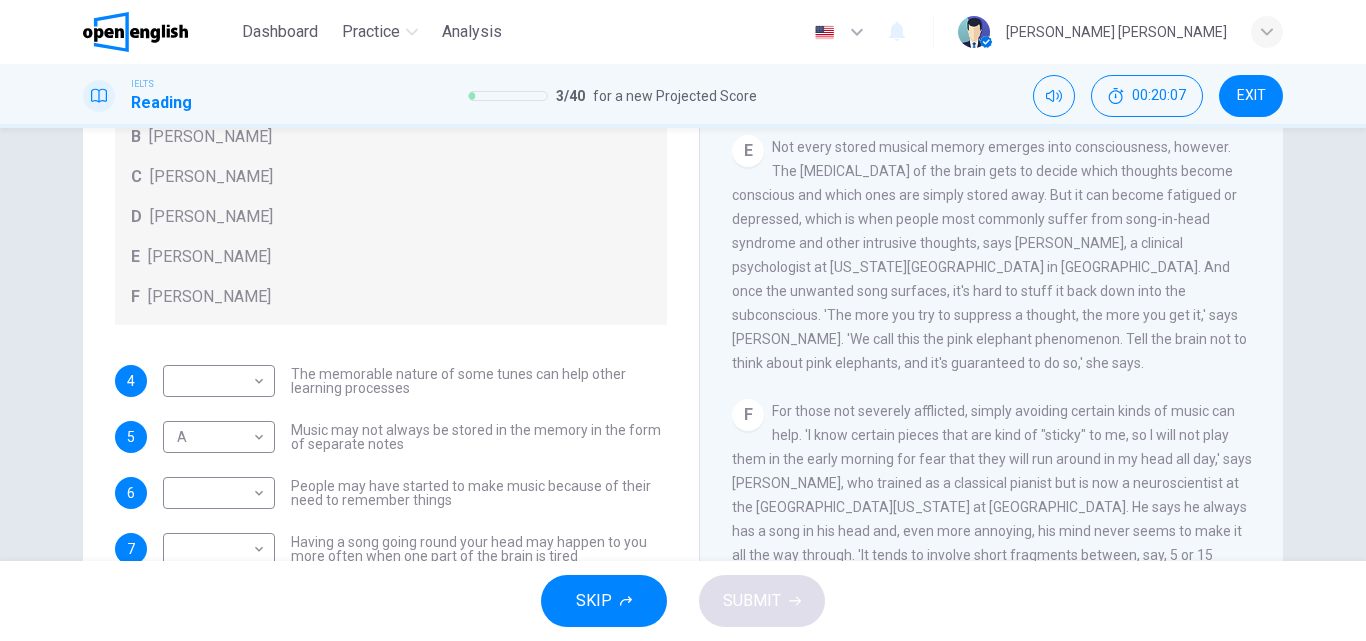 drag, startPoint x: 809, startPoint y: 194, endPoint x: 1022, endPoint y: 205, distance: 213.28384 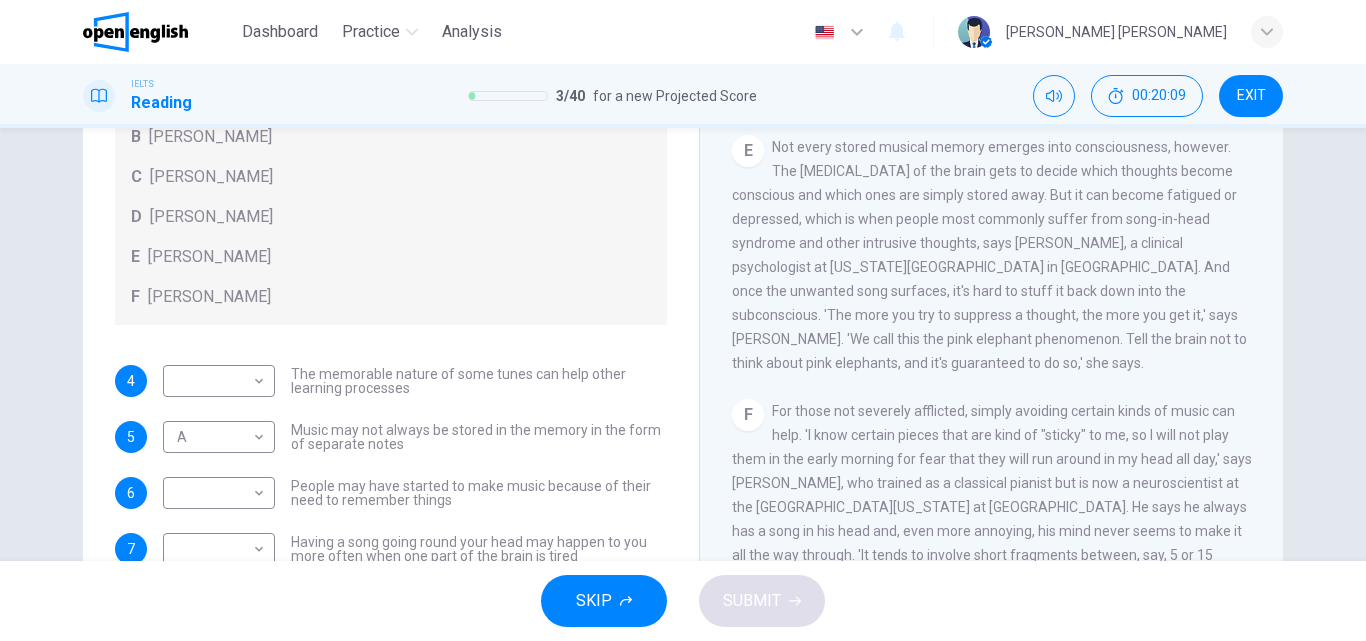 drag, startPoint x: 785, startPoint y: 221, endPoint x: 1050, endPoint y: 225, distance: 265.03018 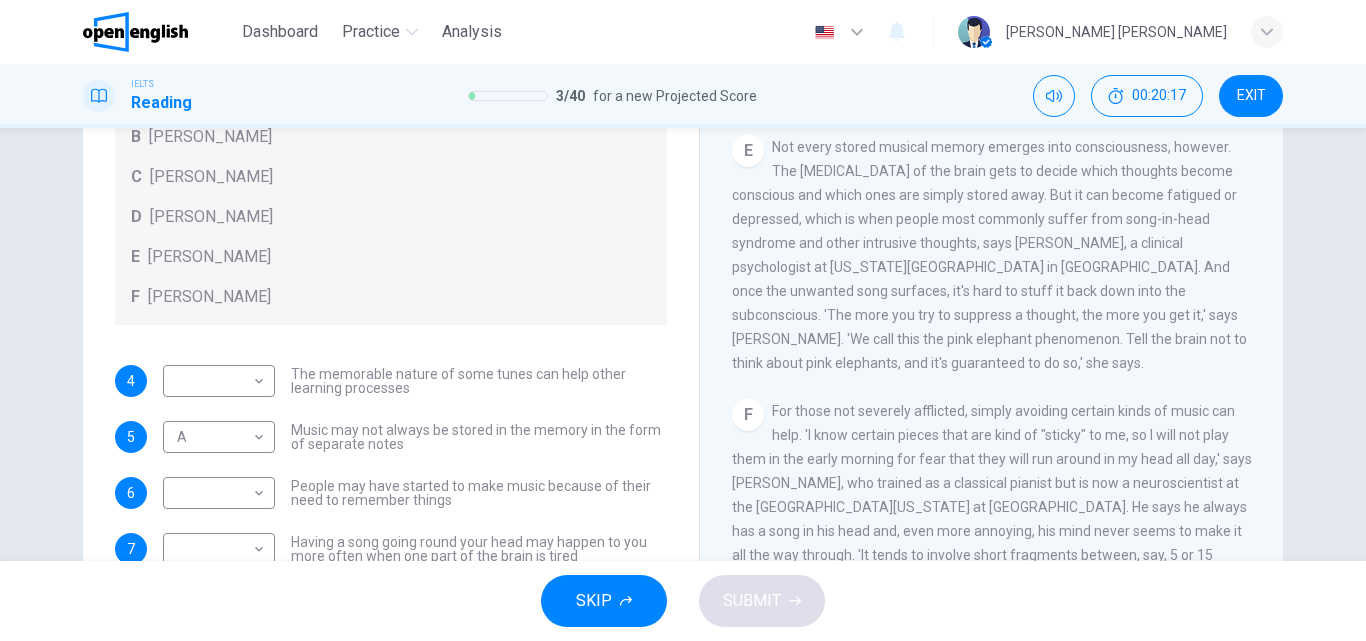 drag, startPoint x: 1069, startPoint y: 272, endPoint x: 1000, endPoint y: 282, distance: 69.72087 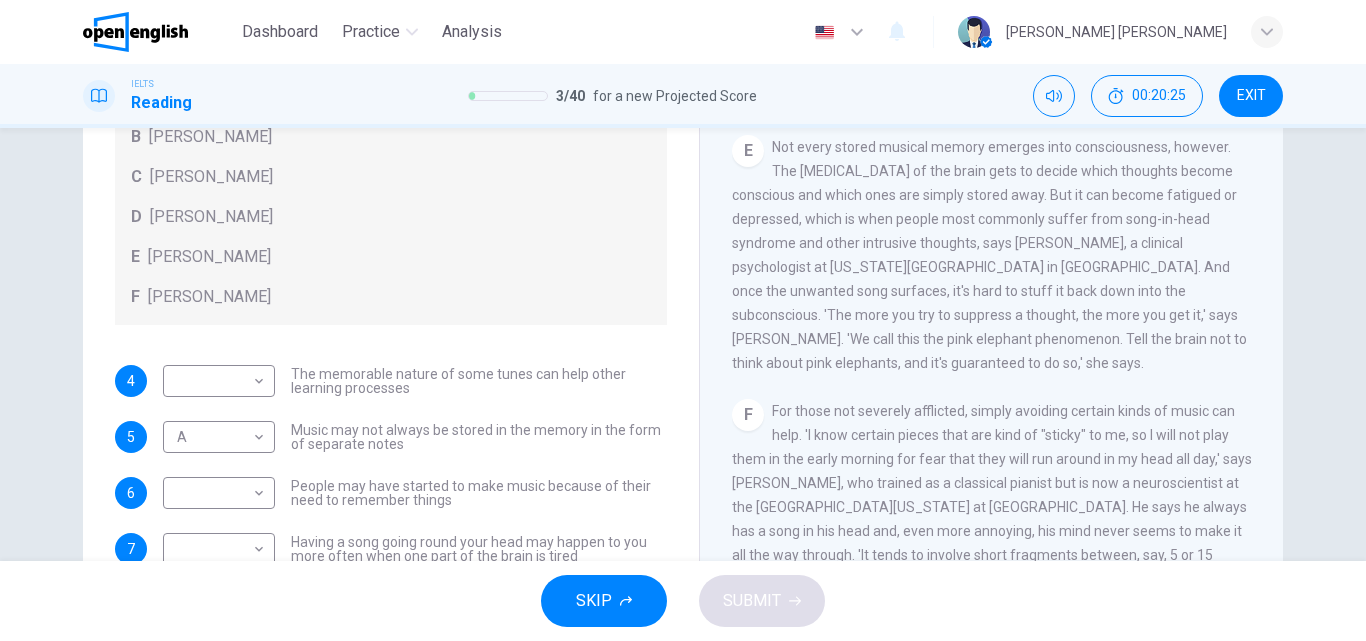 scroll, scrollTop: 342, scrollLeft: 0, axis: vertical 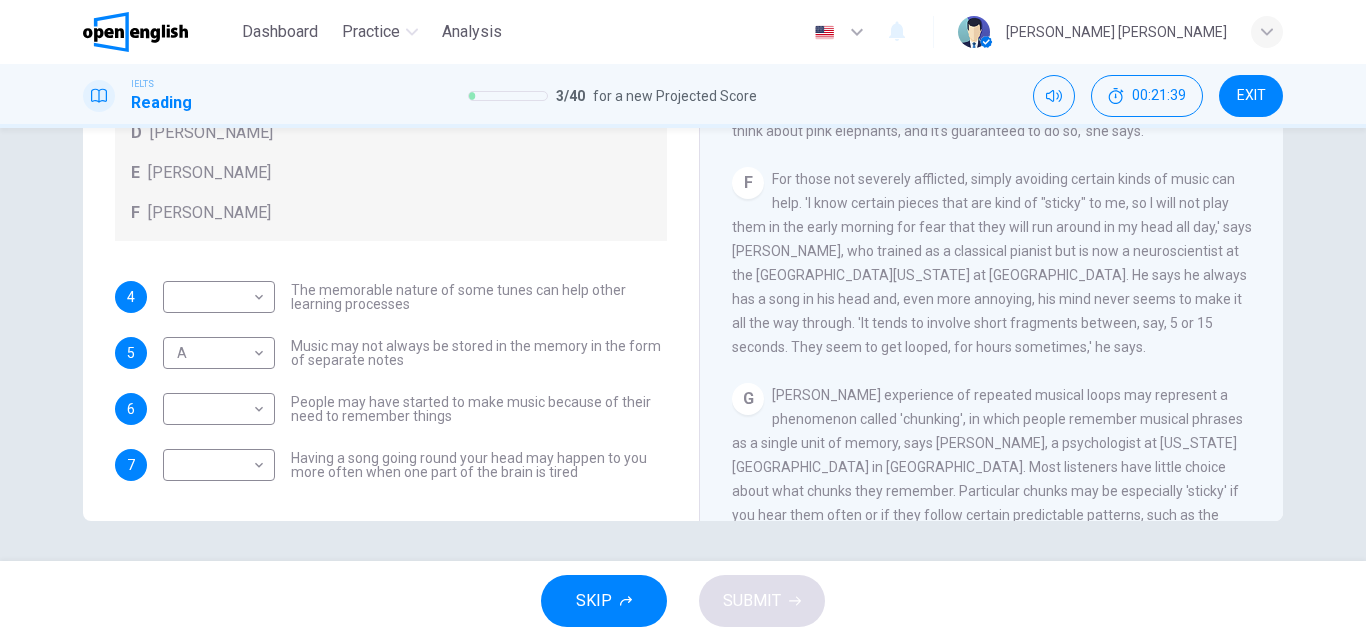 click on "For those not severely afflicted, simply avoiding certain kinds of music can help. 'I know certain pieces that are kind of "sticky" to me, so I will not play them in the early morning for fear that they will run around in my head all day,' says [PERSON_NAME], who trained as a classical pianist but is now a neuroscientist at the [GEOGRAPHIC_DATA][US_STATE] at [GEOGRAPHIC_DATA]. He says he always has a song in his head and, even more annoying, his mind never seems to make it all the way through. 'It tends to involve short fragments between, say, 5 or 15 seconds. They seem to get looped, for hours sometimes,' he says." at bounding box center [992, 263] 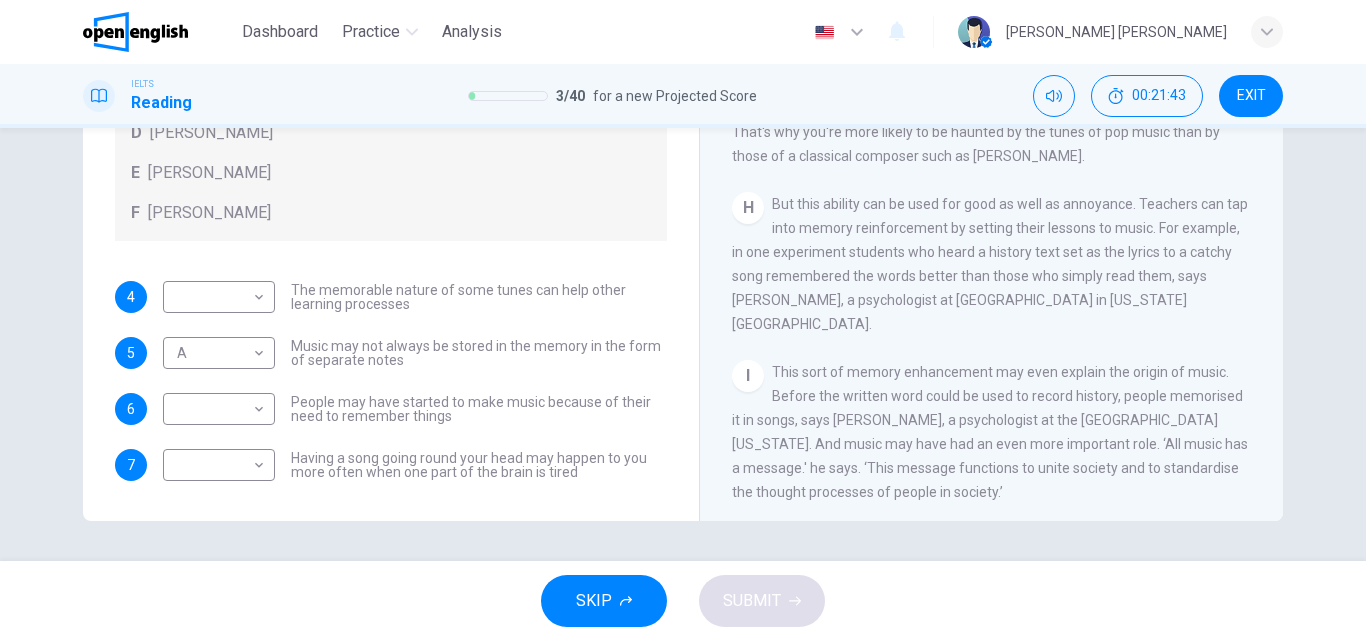 scroll, scrollTop: 1605, scrollLeft: 0, axis: vertical 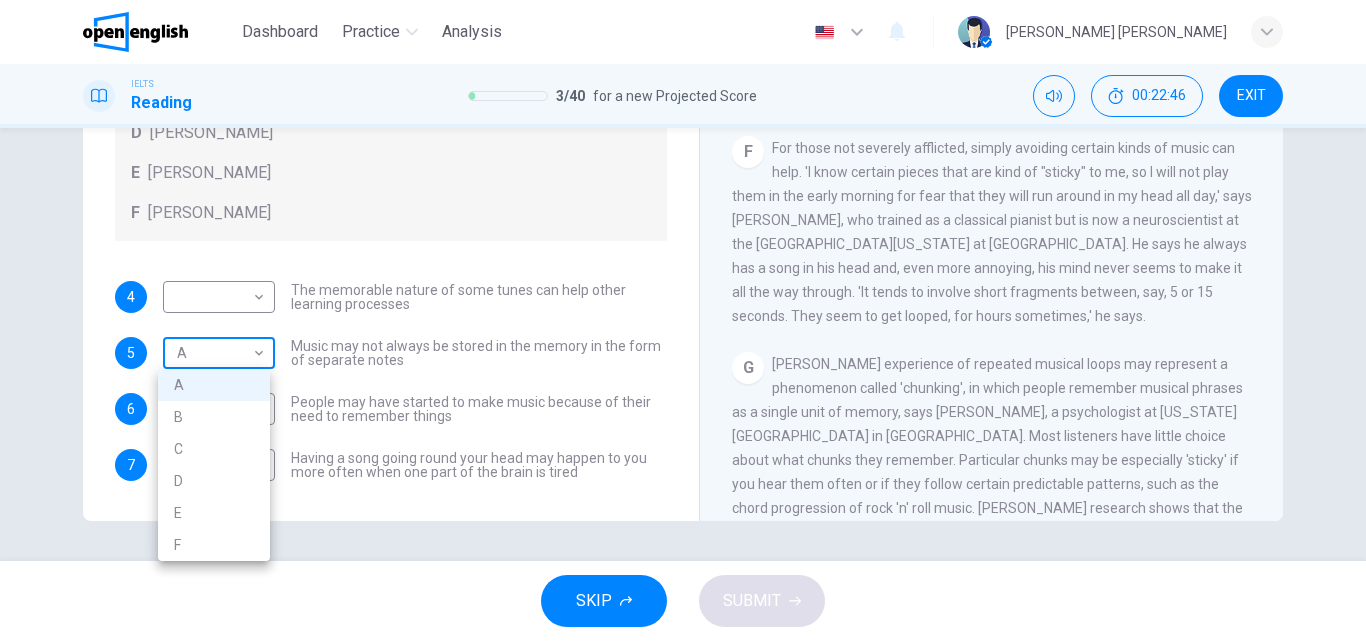 click on "This site uses cookies, as explained in our  Privacy Policy . If you agree to the use of cookies, please click the Accept button and continue to browse our site.   Privacy Policy Accept Dashboard Practice Analysis English ** ​ [PERSON_NAME] [PERSON_NAME] IELTS Reading 3 / 40 for a new Projected Score 00:22:46 EXIT Questions 4 - 7 Look at the following theories and the list of people below.
Match each theory with the person it is credited to.
Write the correct letter  A-F  in the boxes below. A [PERSON_NAME] B [PERSON_NAME] C [PERSON_NAME] D [PERSON_NAME] E [PERSON_NAME] F [PERSON_NAME] 4 ​ ​ The memorable nature of some tunes can help other learning processes 5 A * ​ Music may not always be stored in the memory in the form of separate notes 6 ​ ​ People may have started to make music because of their need to remember things 7 ​ ​ Having a song going round your head may happen to you more often when one part of the brain is tired A Song on the Brain CLICK TO ZOOM Click to Zoom A B C D E F G H I SKIP 1 A B" at bounding box center (683, 320) 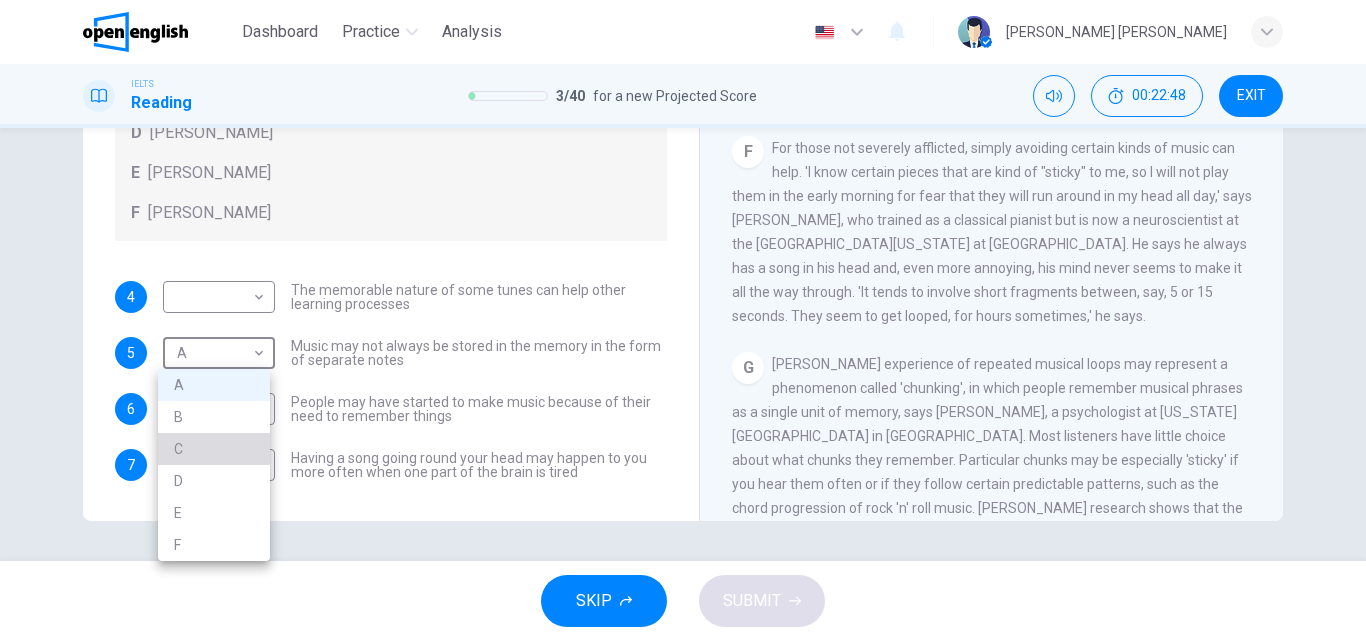 click on "C" at bounding box center [214, 449] 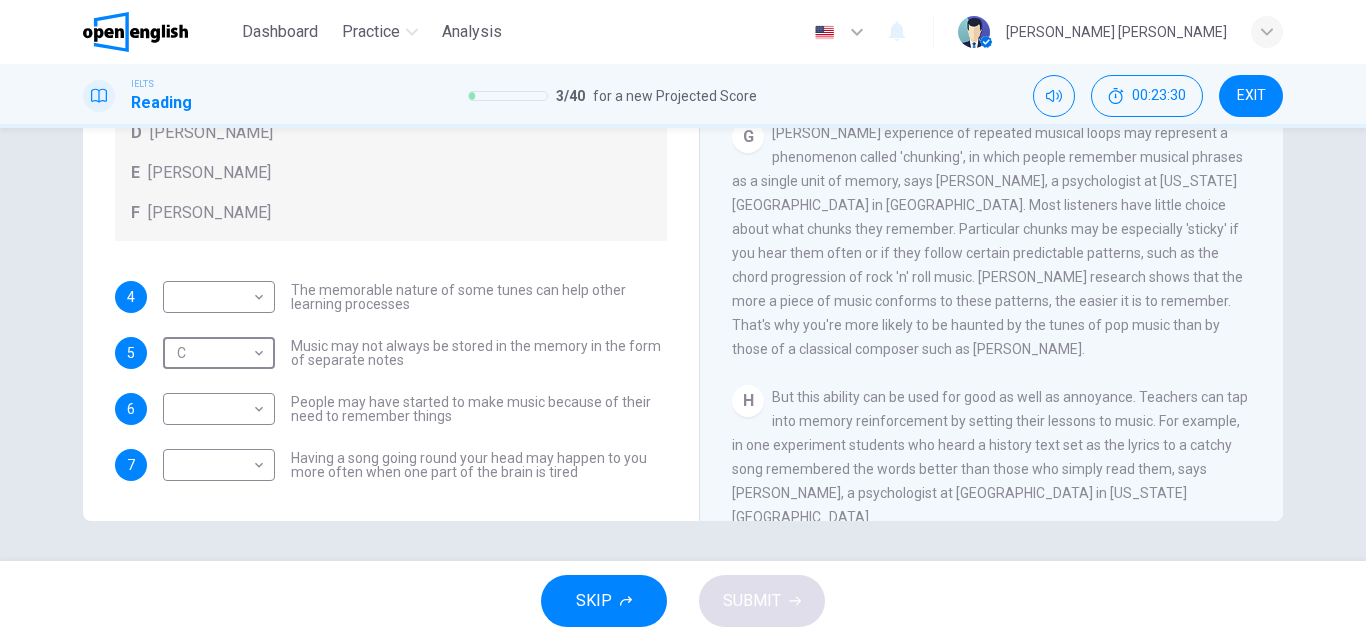 scroll, scrollTop: 1400, scrollLeft: 0, axis: vertical 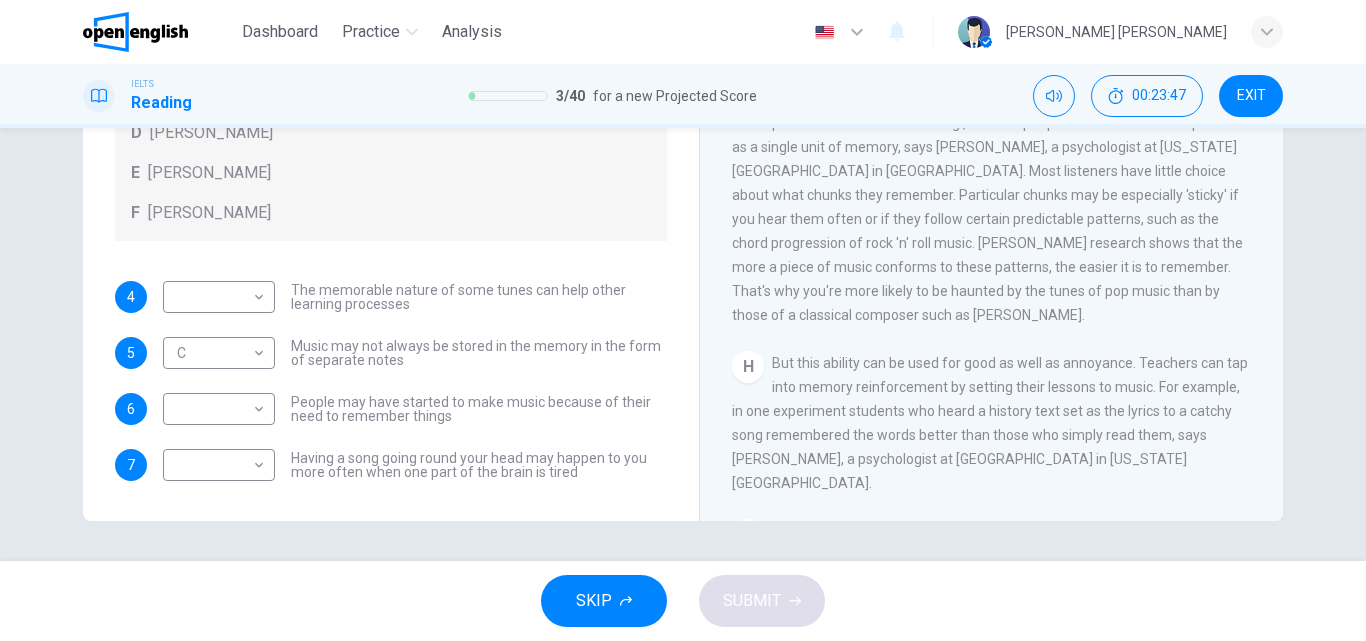 drag, startPoint x: 1273, startPoint y: 369, endPoint x: 1277, endPoint y: 400, distance: 31.257 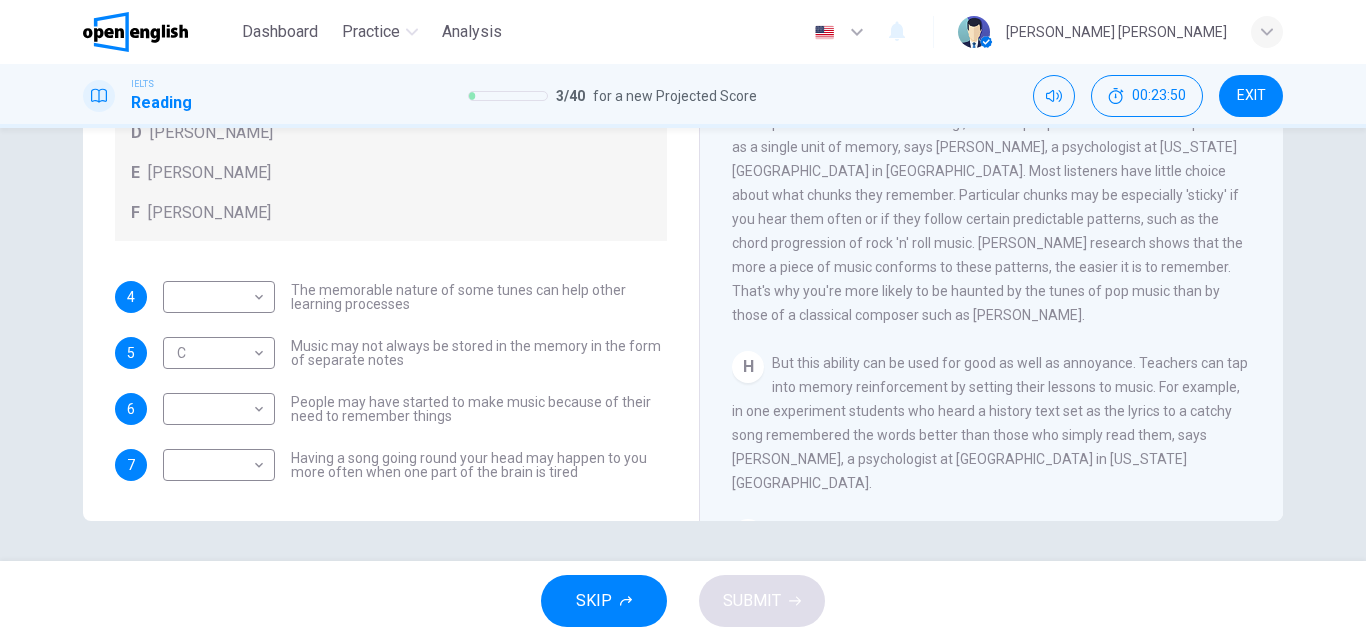 scroll, scrollTop: 1499, scrollLeft: 0, axis: vertical 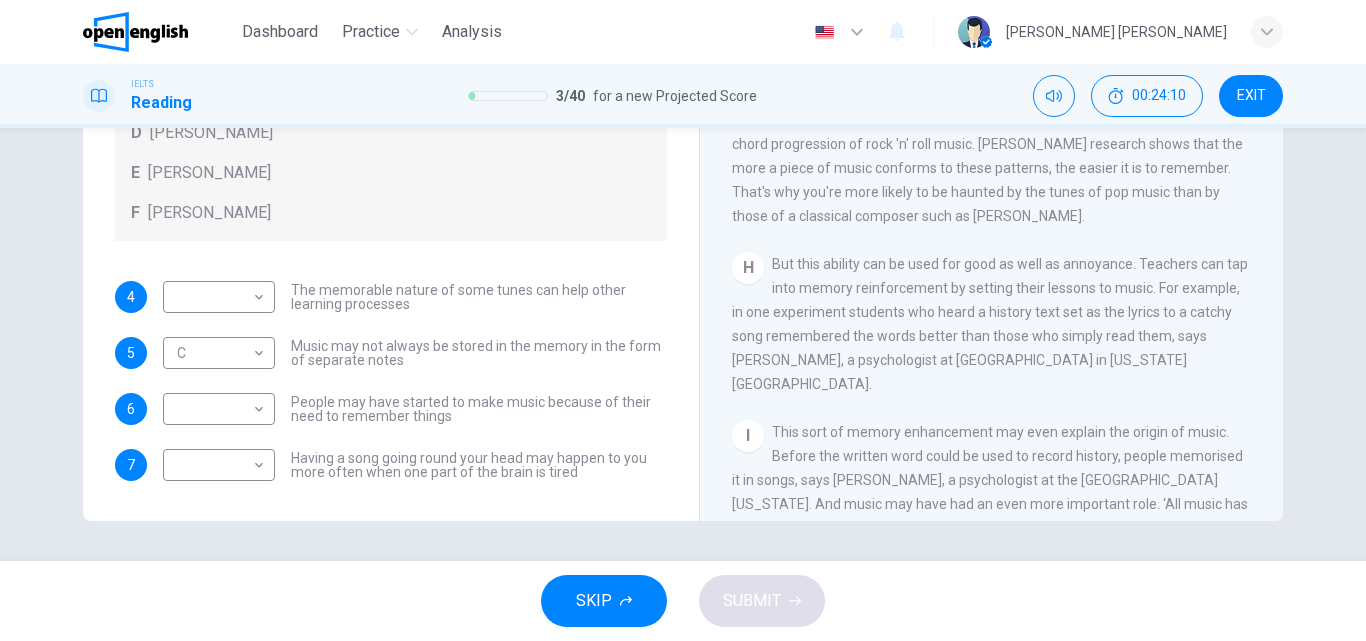 click on "CLICK TO ZOOM Click to Zoom A Some songs just won't leave you alone. But this may give us clues about how our brain works. Everyone knows the situation where you can't get a song out of your head. You hear a pop song on the radio - or even just read the song's title and it haunts you for hours, playing over and over in your mind until you're heartily sick of it. The condition now even has a medical name 'song-in-head syndrome'. B But why does the mind annoy us like this? No one knows for sure, but it's probably because the brain is better at holding onto information than it is at knowing what information is important. [PERSON_NAME], a psychologist at the [GEOGRAPHIC_DATA][US_STATE] says, 'It's a manifestation of an aspect of memory which is normally an asset to us, but in this instance it can be a nuisance.' C D E F G H I" at bounding box center (1005, 217) 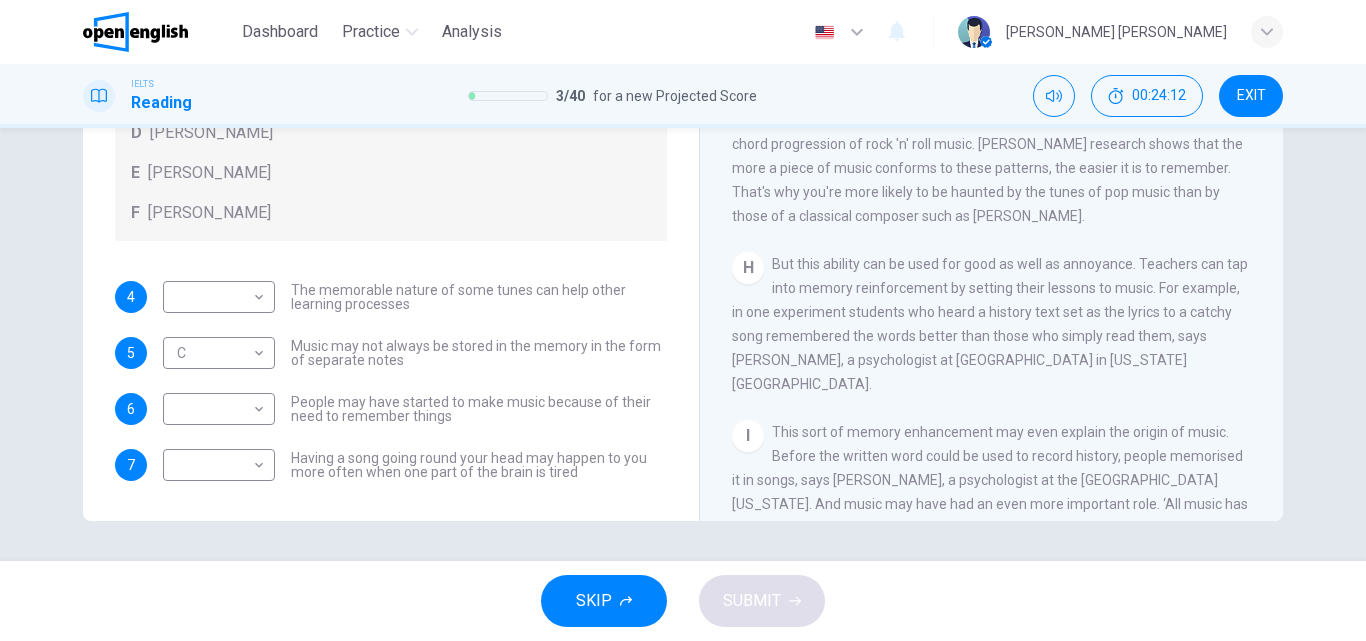 drag, startPoint x: 1262, startPoint y: 448, endPoint x: 1263, endPoint y: 474, distance: 26.019224 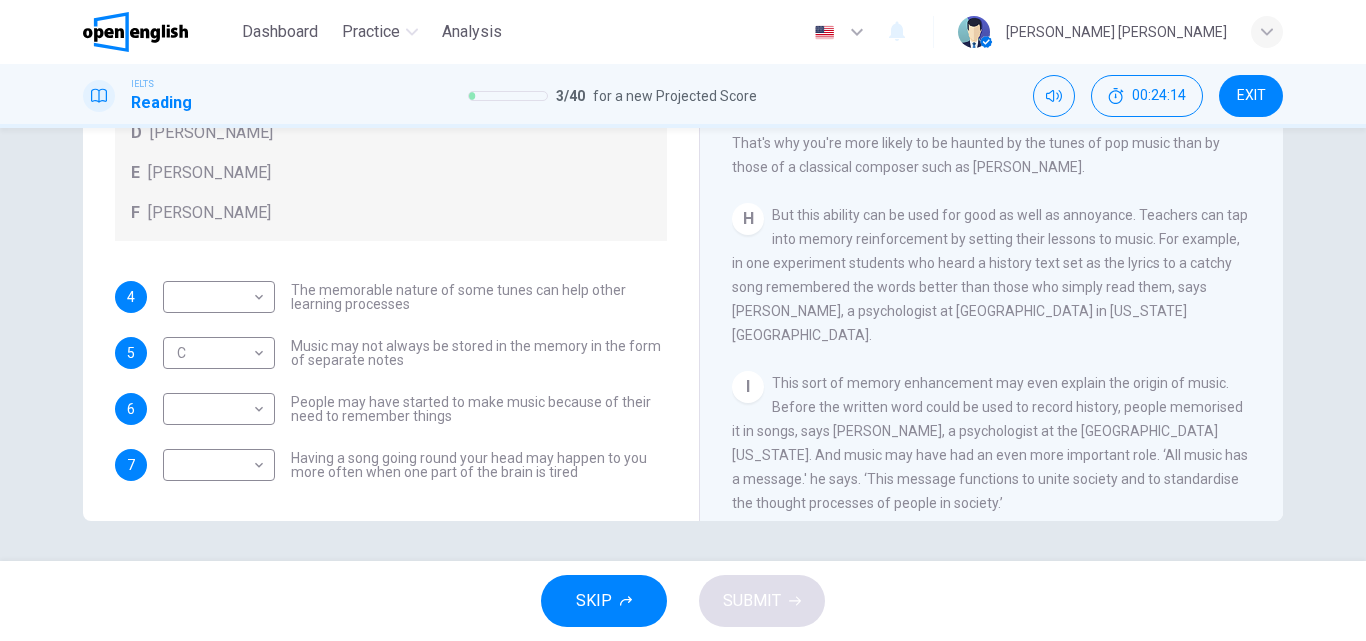 scroll, scrollTop: 1605, scrollLeft: 0, axis: vertical 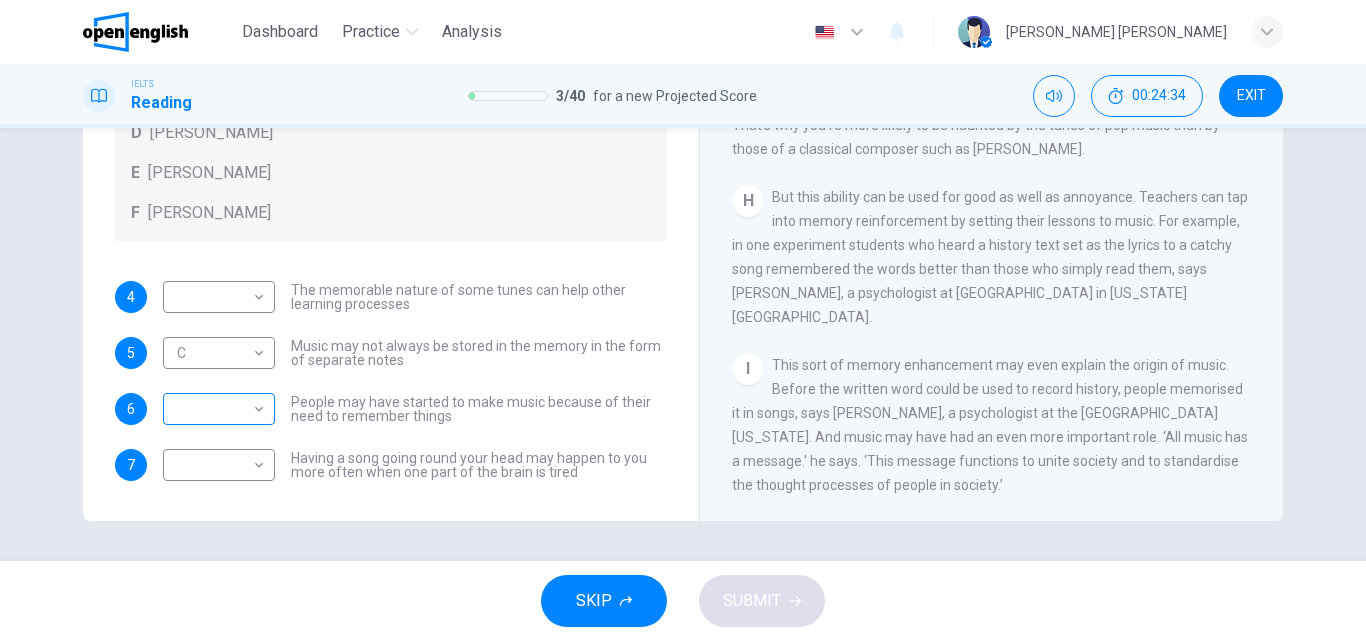 click on "This site uses cookies, as explained in our  Privacy Policy . If you agree to the use of cookies, please click the Accept button and continue to browse our site.   Privacy Policy Accept Dashboard Practice Analysis English ** ​ [PERSON_NAME] [PERSON_NAME] IELTS Reading 3 / 40 for a new Projected Score 00:24:34 EXIT Questions 4 - 7 Look at the following theories and the list of people below.
Match each theory with the person it is credited to.
Write the correct letter  A-F  in the boxes below. A [PERSON_NAME] B [PERSON_NAME] C [PERSON_NAME] D [PERSON_NAME] E [PERSON_NAME] F [PERSON_NAME] 4 ​ ​ The memorable nature of some tunes can help other learning processes 5 C * ​ Music may not always be stored in the memory in the form of separate notes 6 ​ ​ People may have started to make music because of their need to remember things 7 ​ ​ Having a song going round your head may happen to you more often when one part of the brain is tired A Song on the Brain CLICK TO ZOOM Click to Zoom A B C D E F G H I SKIP 1" at bounding box center (683, 320) 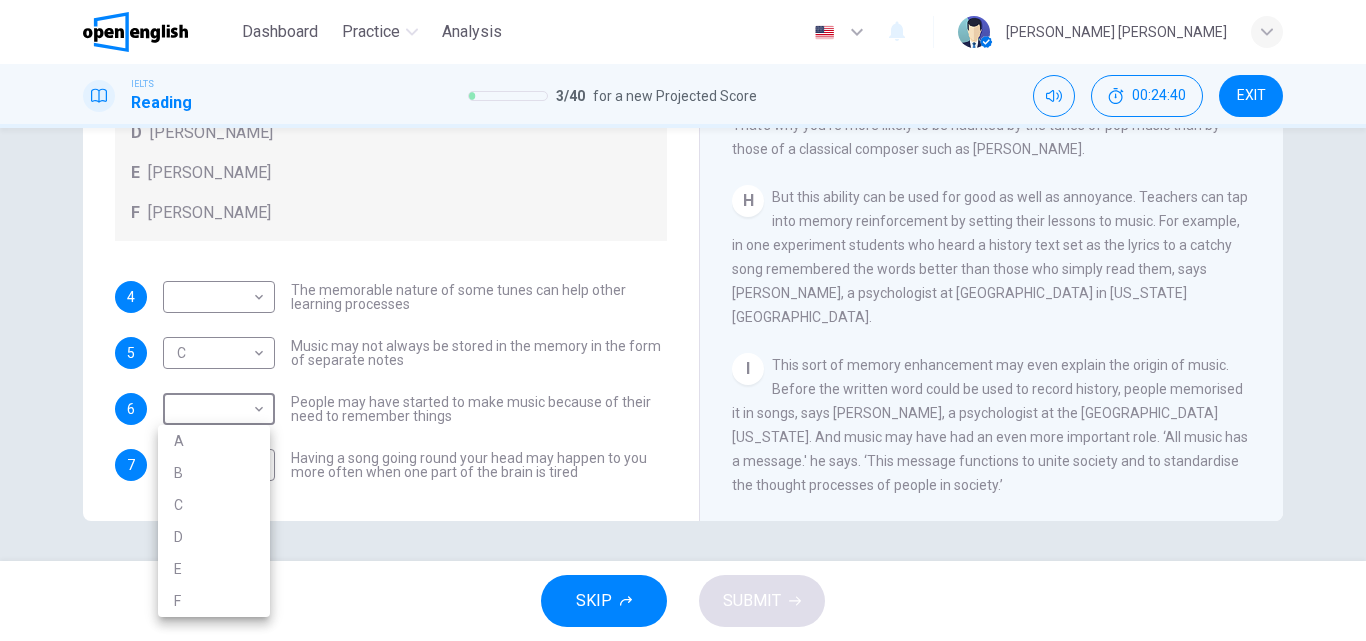 click on "E" at bounding box center (214, 569) 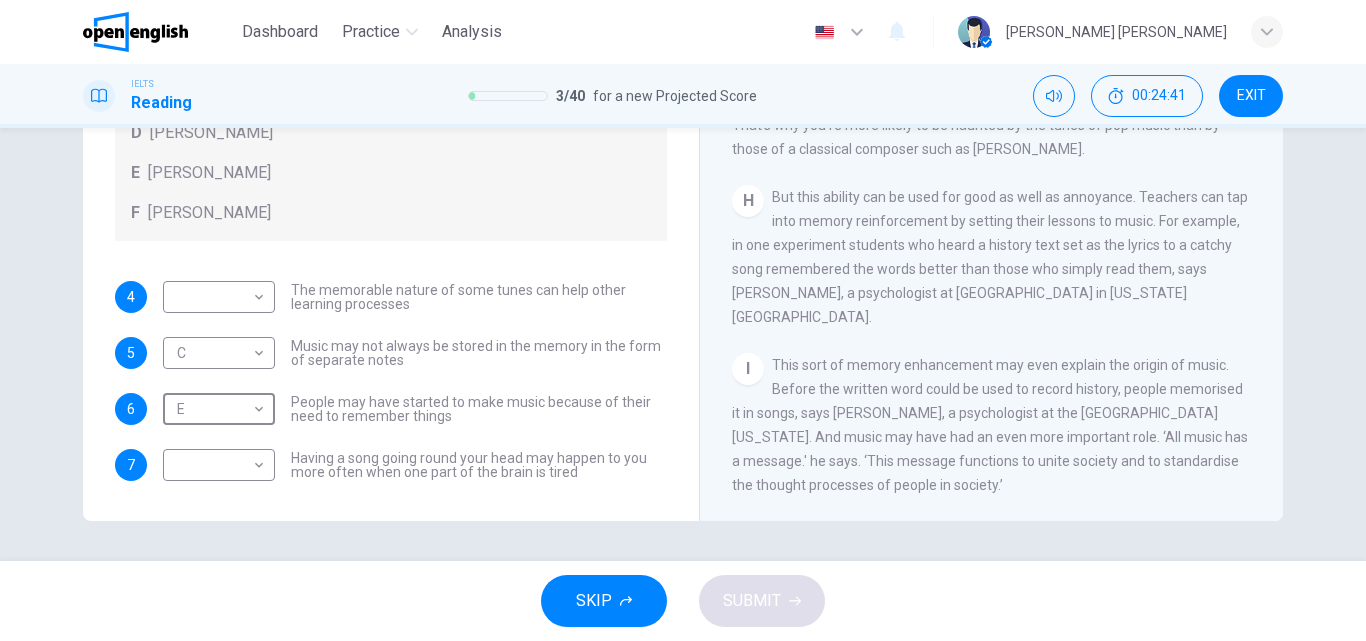 type on "*" 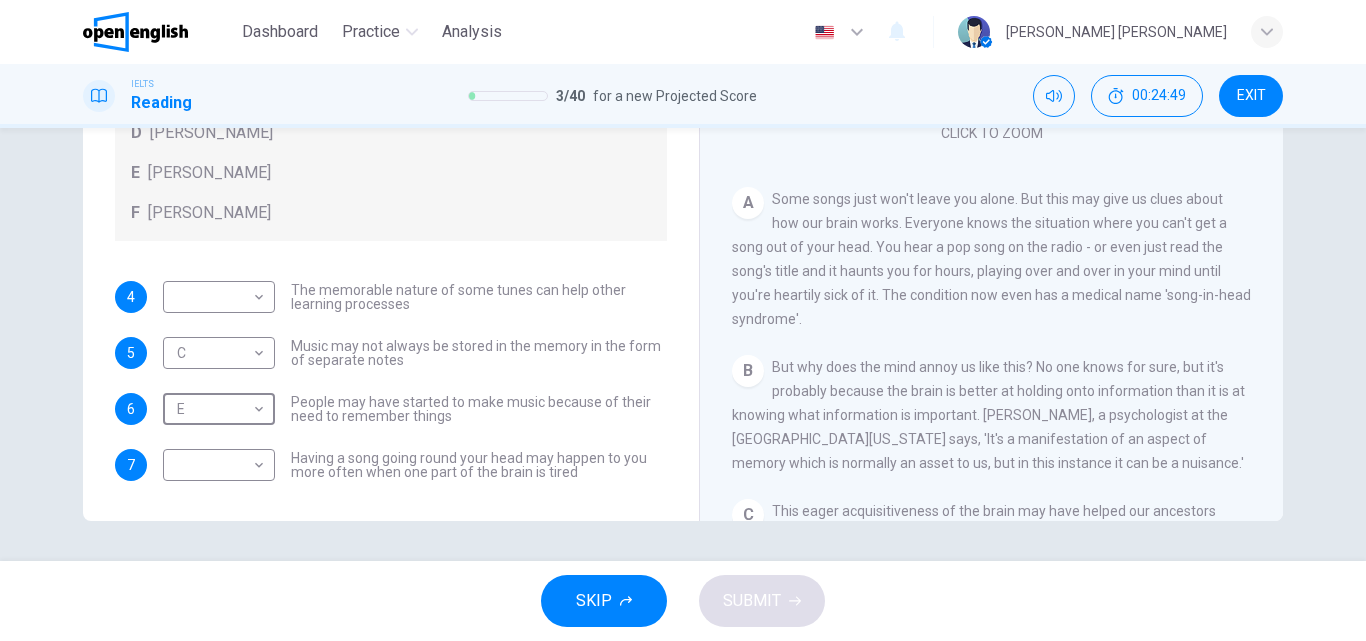 scroll, scrollTop: 137, scrollLeft: 0, axis: vertical 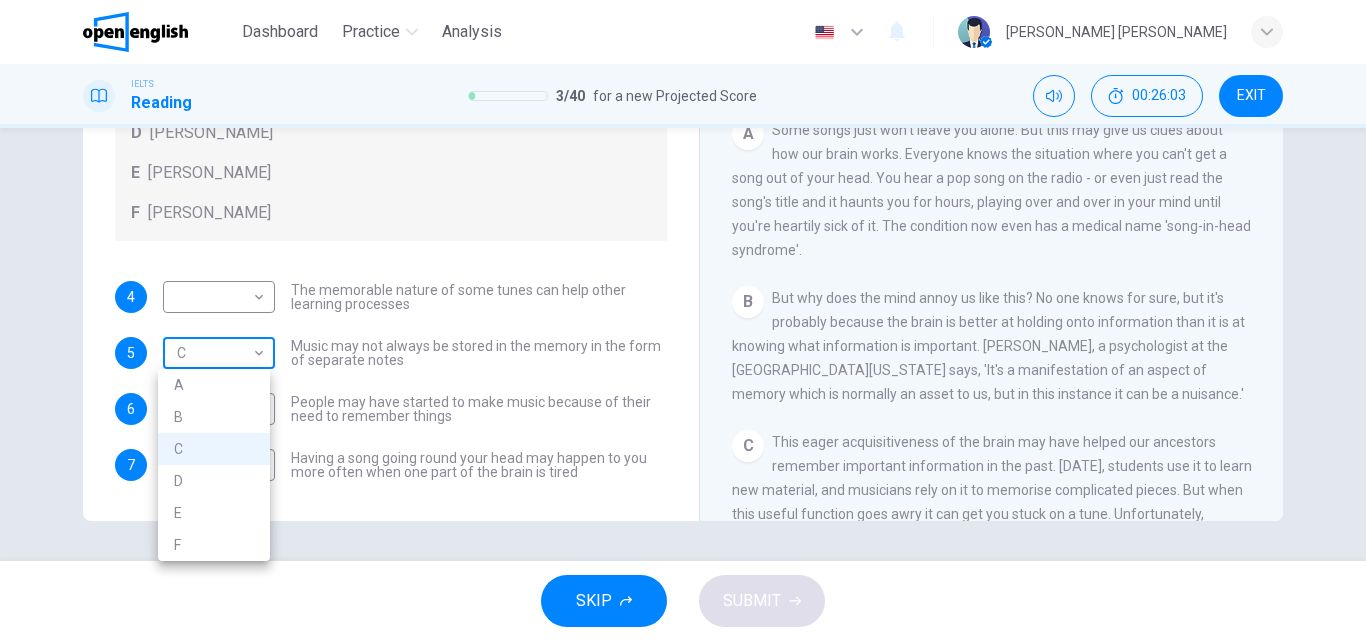 click on "This site uses cookies, as explained in our  Privacy Policy . If you agree to the use of cookies, please click the Accept button and continue to browse our site.   Privacy Policy Accept Dashboard Practice Analysis English ** ​ [PERSON_NAME] [PERSON_NAME] IELTS Reading 3 / 40 for a new Projected Score 00:26:03 EXIT Questions 4 - 7 Look at the following theories and the list of people below.
Match each theory with the person it is credited to.
Write the correct letter  A-F  in the boxes below. A [PERSON_NAME] B [PERSON_NAME] C [PERSON_NAME] D [PERSON_NAME] E [PERSON_NAME] F [PERSON_NAME] 4 ​ ​ The memorable nature of some tunes can help other learning processes 5 C * ​ Music may not always be stored in the memory in the form of separate notes 6 E * ​ People may have started to make music because of their need to remember things 7 ​ ​ Having a song going round your head may happen to you more often when one part of the brain is tired A Song on the Brain CLICK TO ZOOM Click to Zoom A B C D E F G H I SKIP 1 A B" at bounding box center [683, 320] 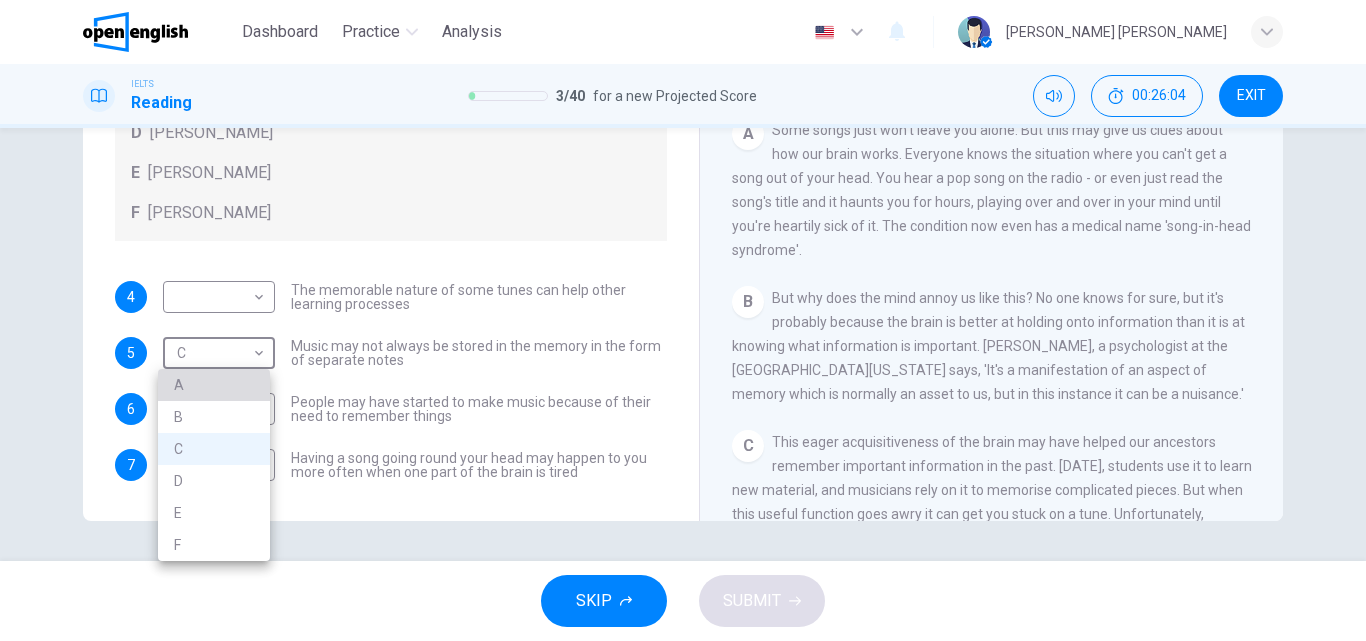 click on "A" at bounding box center (214, 385) 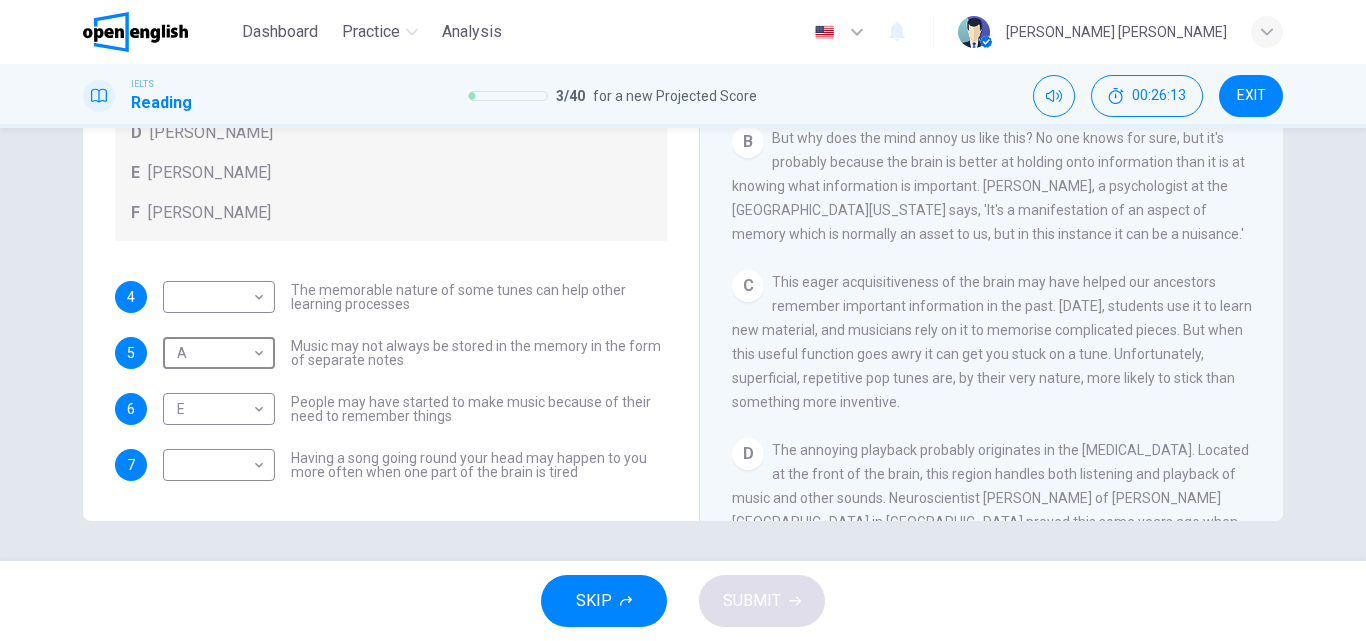 scroll, scrollTop: 470, scrollLeft: 0, axis: vertical 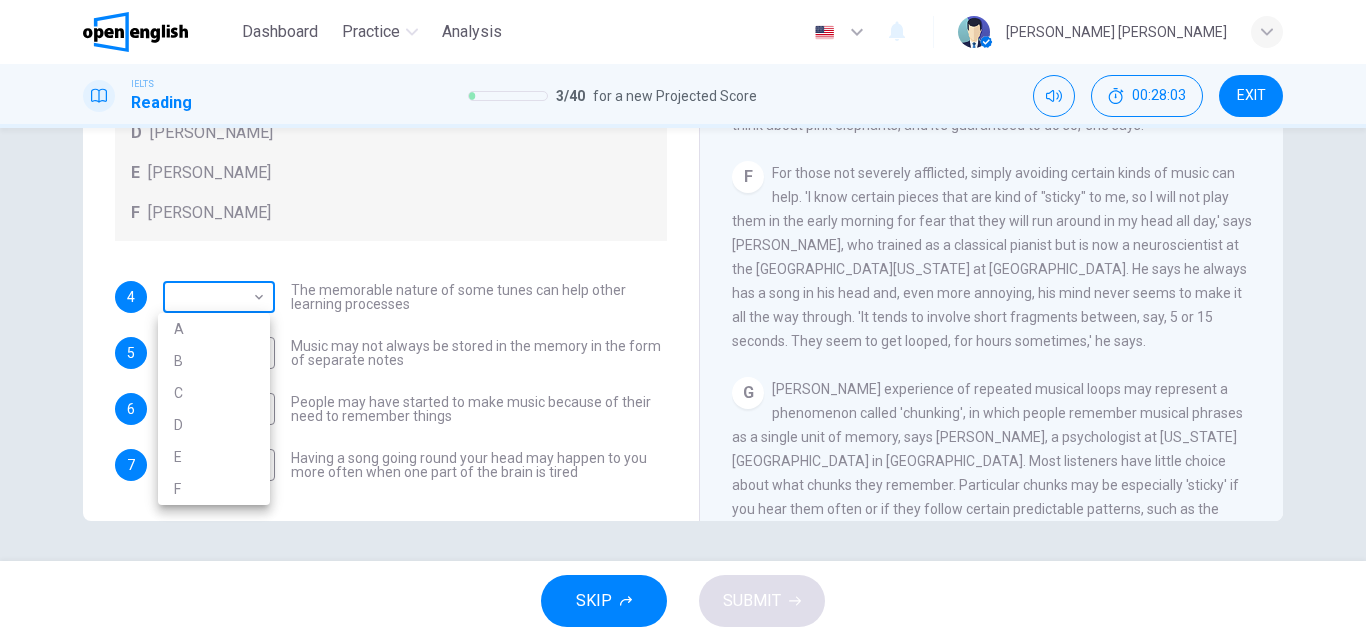 click on "This site uses cookies, as explained in our  Privacy Policy . If you agree to the use of cookies, please click the Accept button and continue to browse our site.   Privacy Policy Accept Dashboard Practice Analysis English ** ​ [PERSON_NAME] [PERSON_NAME] IELTS Reading 3 / 40 for a new Projected Score 00:28:03 EXIT Questions 4 - 7 Look at the following theories and the list of people below.
Match each theory with the person it is credited to.
Write the correct letter  A-F  in the boxes below. A [PERSON_NAME] B [PERSON_NAME] C [PERSON_NAME] D [PERSON_NAME] E [PERSON_NAME] F [PERSON_NAME] 4 ​ ​ The memorable nature of some tunes can help other learning processes 5 A * ​ Music may not always be stored in the memory in the form of separate notes 6 E * ​ People may have started to make music because of their need to remember things 7 ​ ​ Having a song going round your head may happen to you more often when one part of the brain is tired A Song on the Brain CLICK TO ZOOM Click to Zoom A B C D E F G H I SKIP 1 A B" at bounding box center (683, 320) 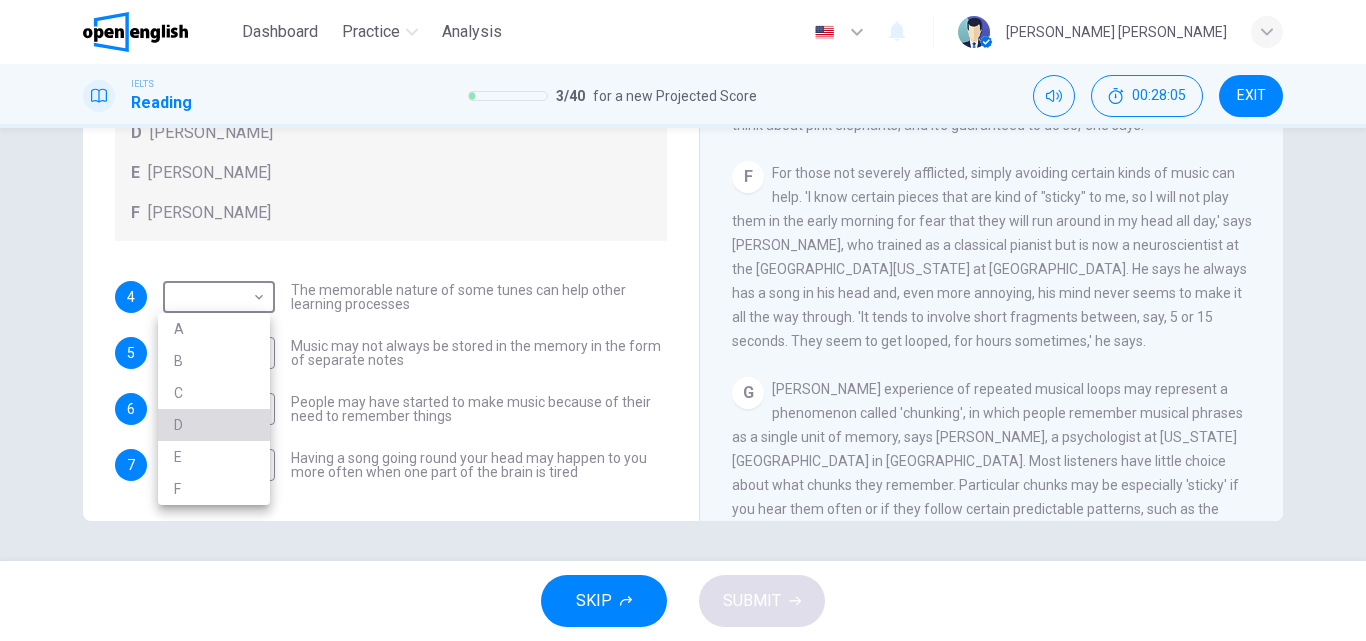 click on "D" at bounding box center (214, 425) 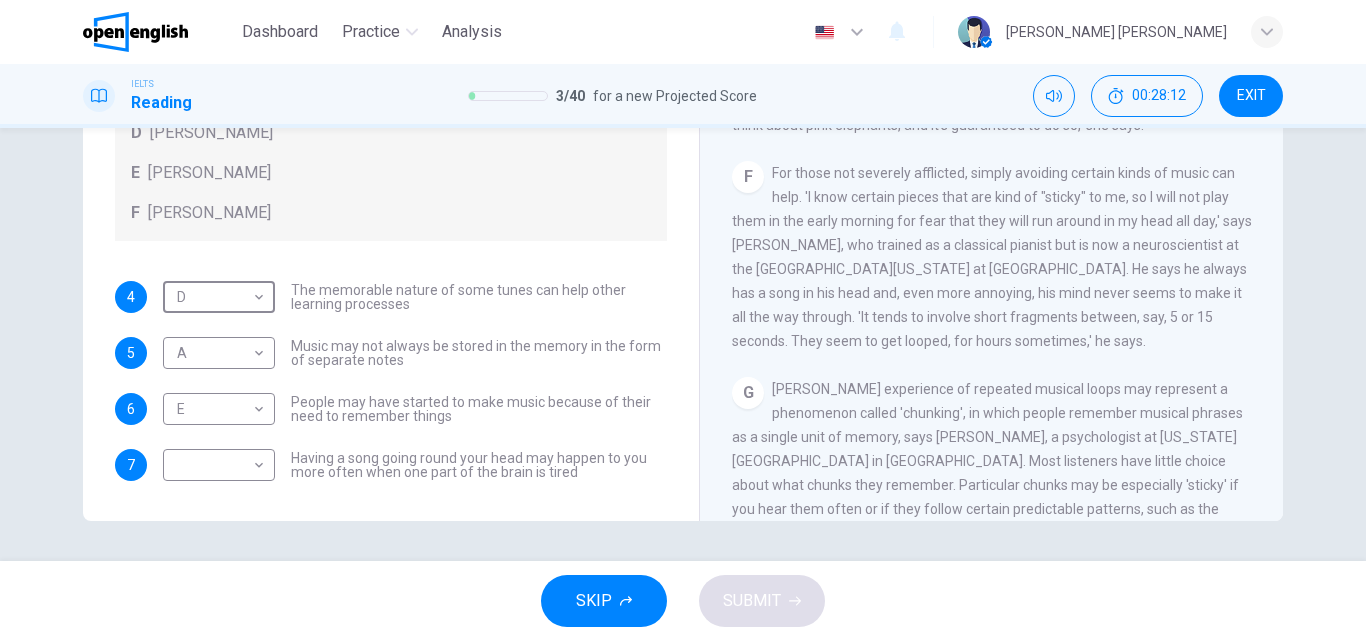 click on "A Song on the Brain CLICK TO ZOOM Click to Zoom A Some songs just won't leave you alone. But this may give us clues about how our brain works. Everyone knows the situation where you can't get a song out of your head. You hear a pop song on the radio - or even just read the song's title and it haunts you for hours, playing over and over in your mind until you're heartily sick of it. The condition now even has a medical name 'song-in-head syndrome'. B But why does the mind annoy us like this? No one knows for sure, but it's probably because the brain is better at holding onto information than it is at knowing what information is important. [PERSON_NAME], a psychologist at the [GEOGRAPHIC_DATA][US_STATE] says, 'It's a manifestation of an aspect of memory which is normally an asset to us, but in this instance it can be a nuisance.' C D E F G H I" at bounding box center [991, 189] 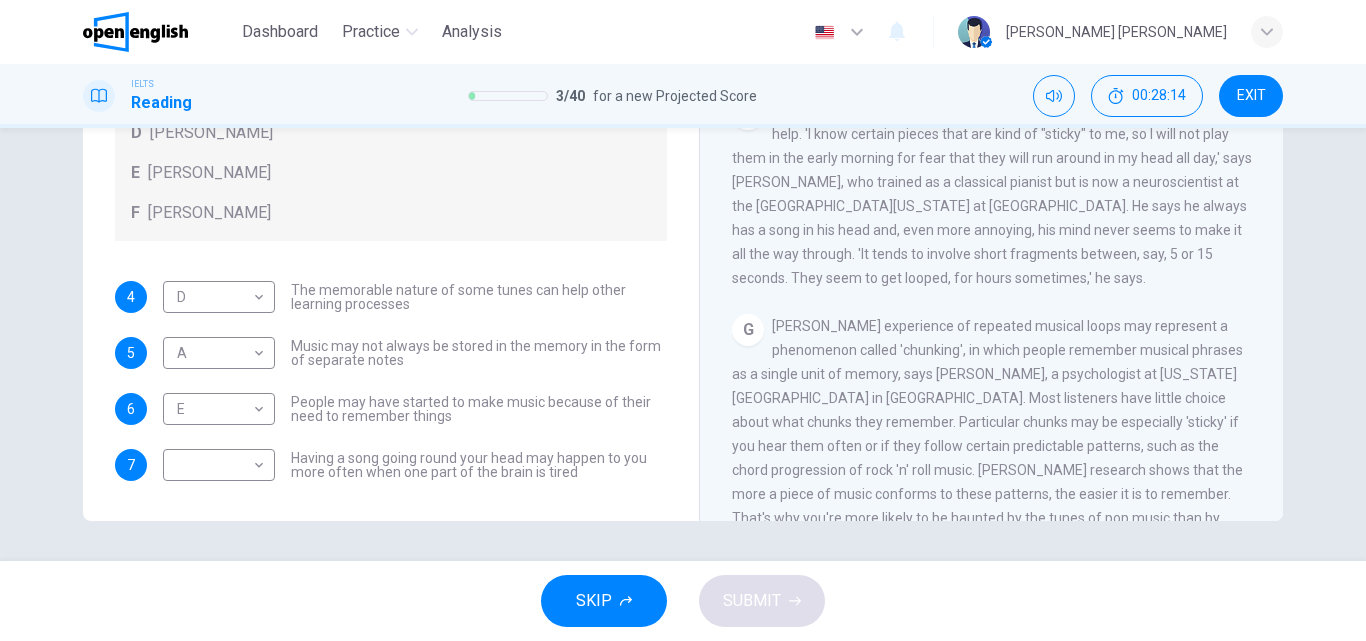 scroll, scrollTop: 1190, scrollLeft: 0, axis: vertical 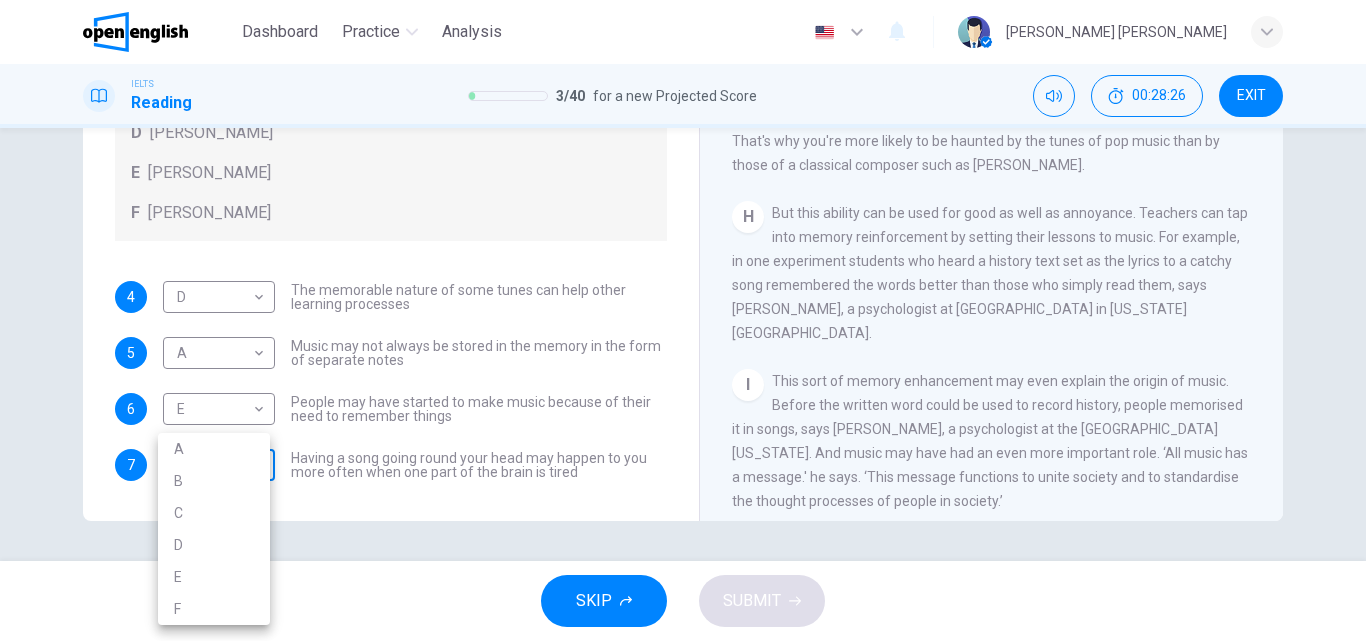 click on "This site uses cookies, as explained in our  Privacy Policy . If you agree to the use of cookies, please click the Accept button and continue to browse our site.   Privacy Policy Accept Dashboard Practice Analysis English ** ​ [PERSON_NAME] [PERSON_NAME] IELTS Reading 3 / 40 for a new Projected Score 00:28:26 EXIT Questions 4 - 7 Look at the following theories and the list of people below.
Match each theory with the person it is credited to.
Write the correct letter  A-F  in the boxes below. A [PERSON_NAME] B [PERSON_NAME] C [PERSON_NAME] D [PERSON_NAME] E [PERSON_NAME] F [PERSON_NAME] 4 D * ​ The memorable nature of some tunes can help other learning processes 5 A * ​ Music may not always be stored in the memory in the form of separate notes 6 E * ​ People may have started to make music because of their need to remember things 7 ​ ​ Having a song going round your head may happen to you more often when one part of the brain is tired A Song on the Brain CLICK TO ZOOM Click to Zoom A B C D E F G H I SKIP 1 A B" at bounding box center [683, 320] 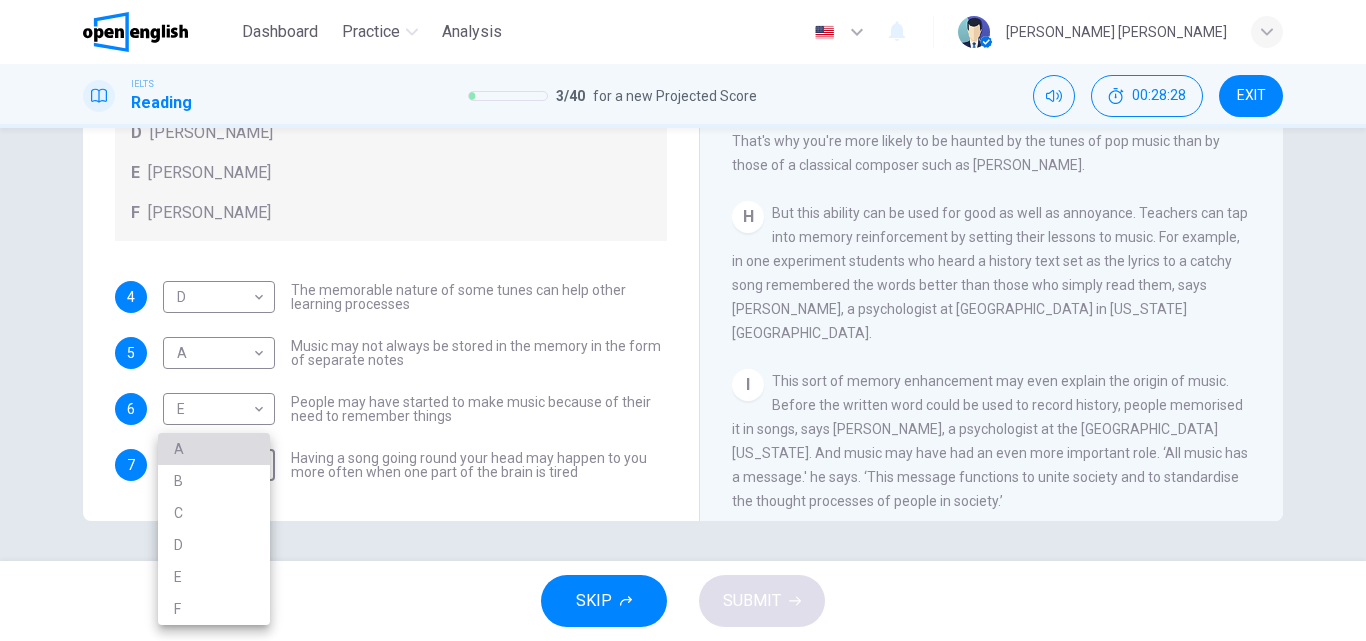 click on "A" at bounding box center [214, 449] 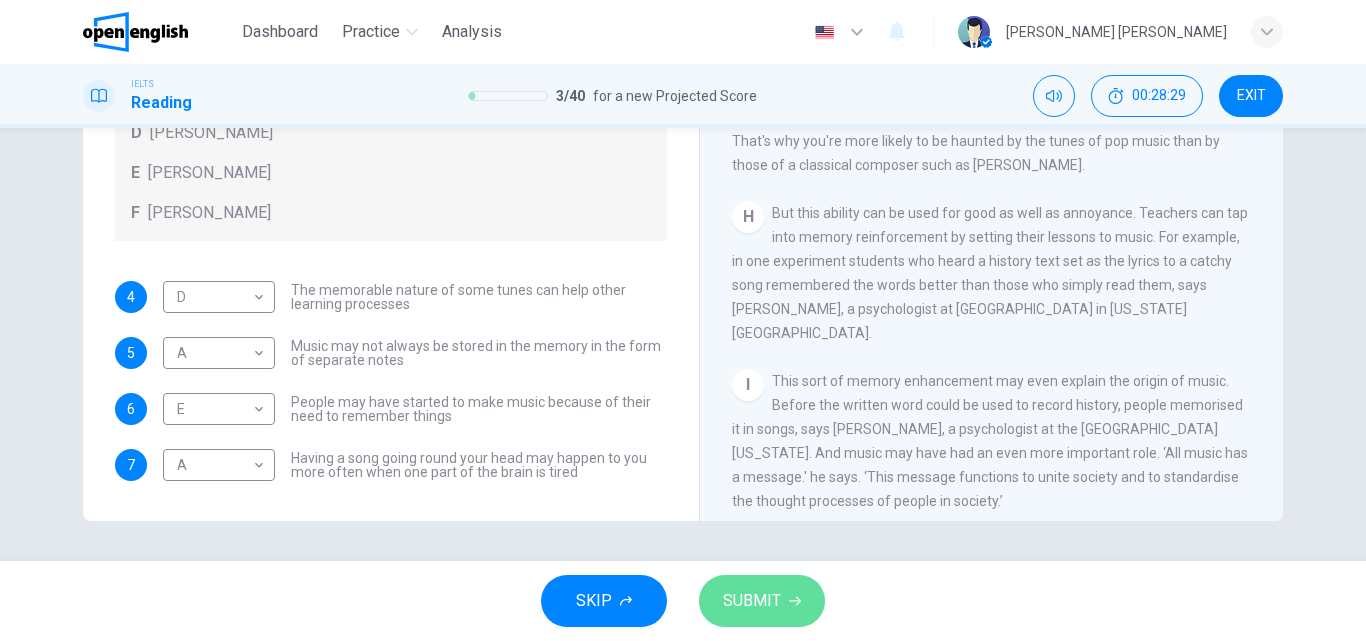 click on "SUBMIT" at bounding box center [762, 601] 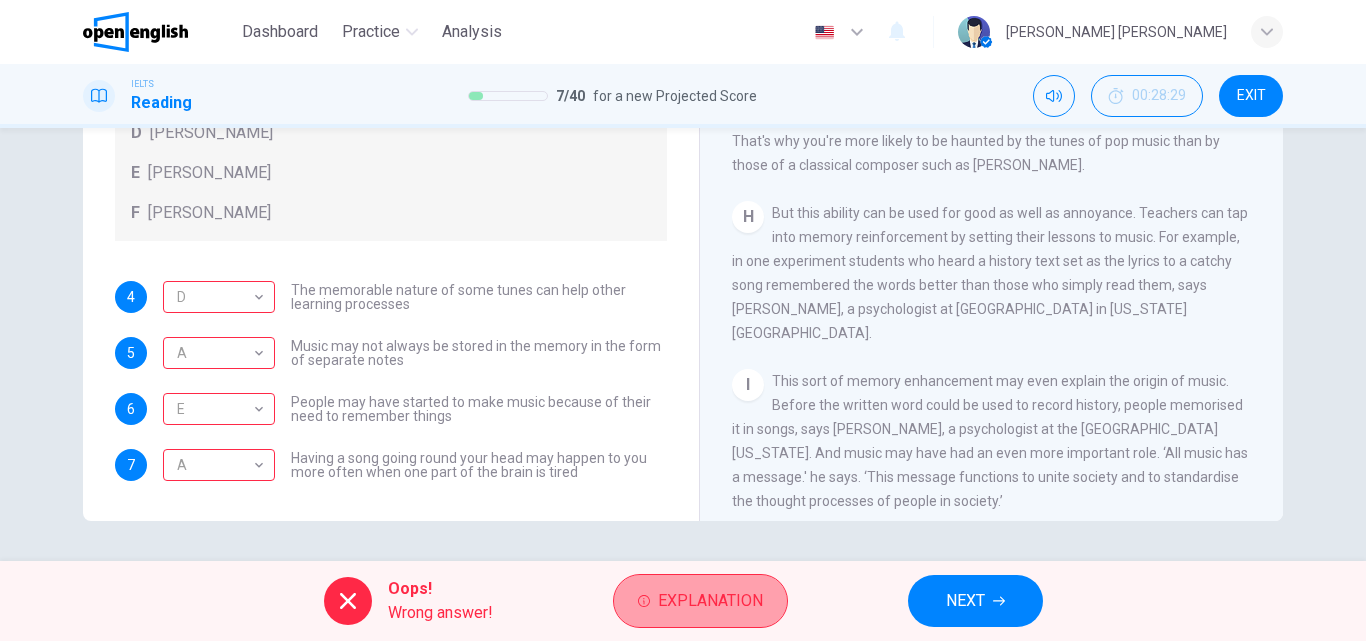 click on "Explanation" at bounding box center [700, 601] 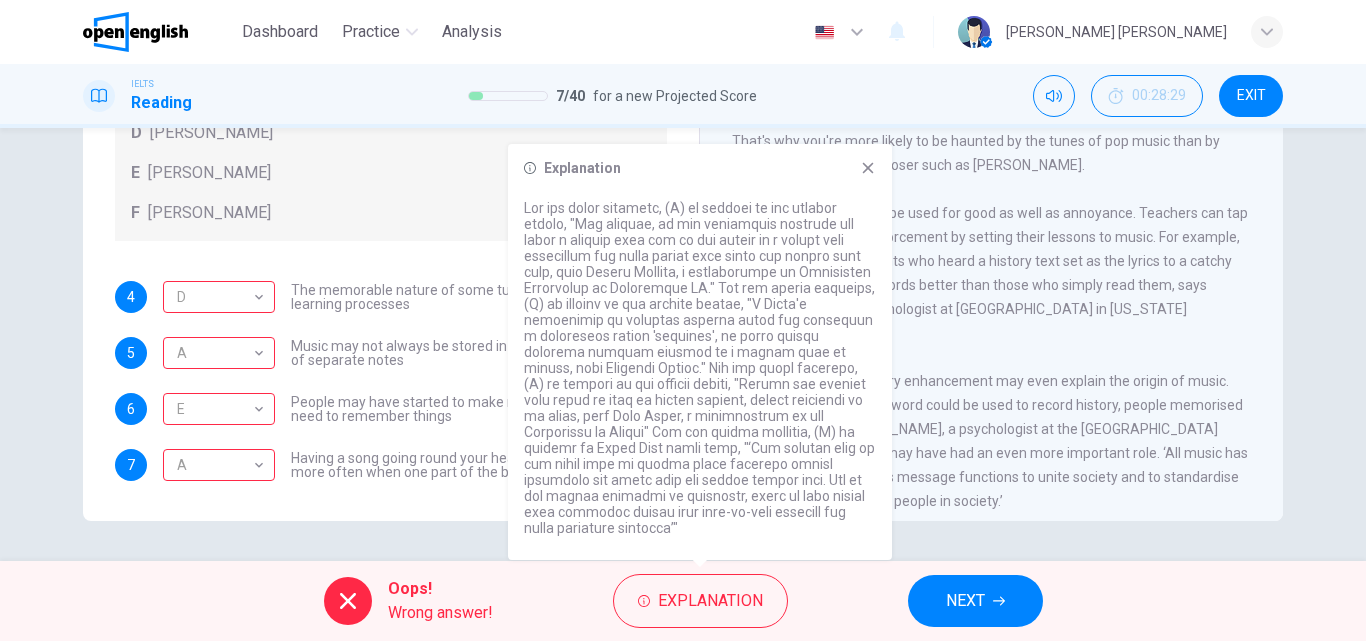 click 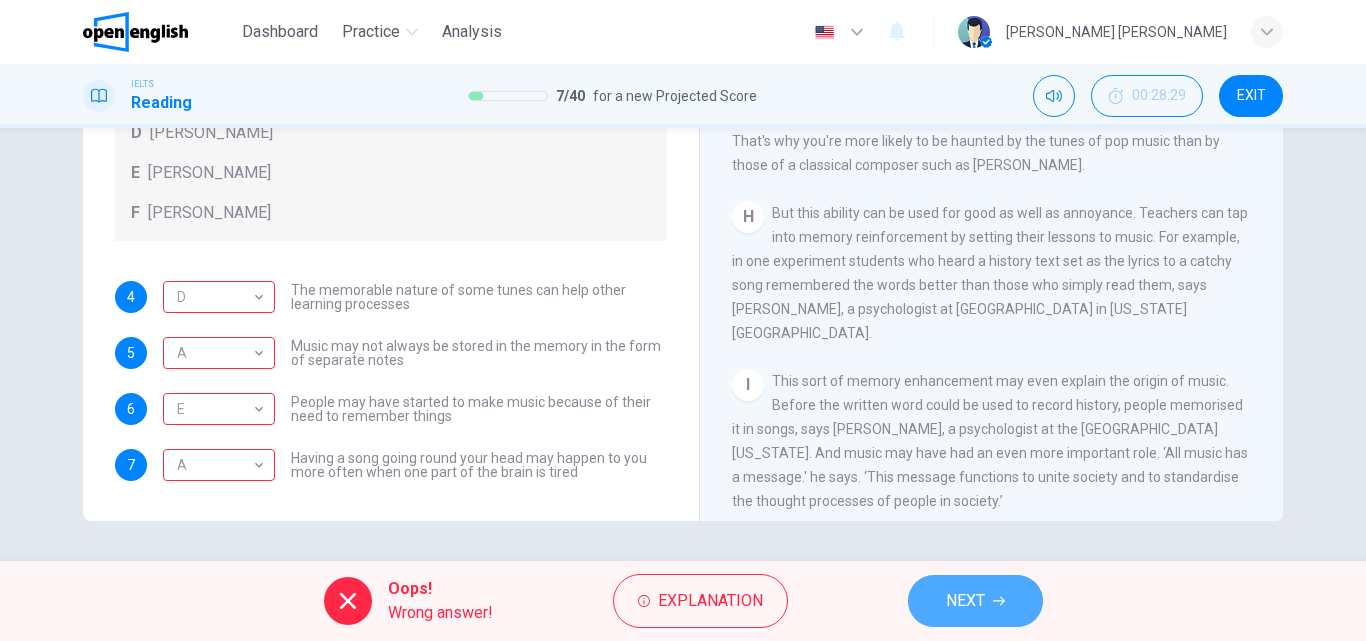 click on "NEXT" at bounding box center (975, 601) 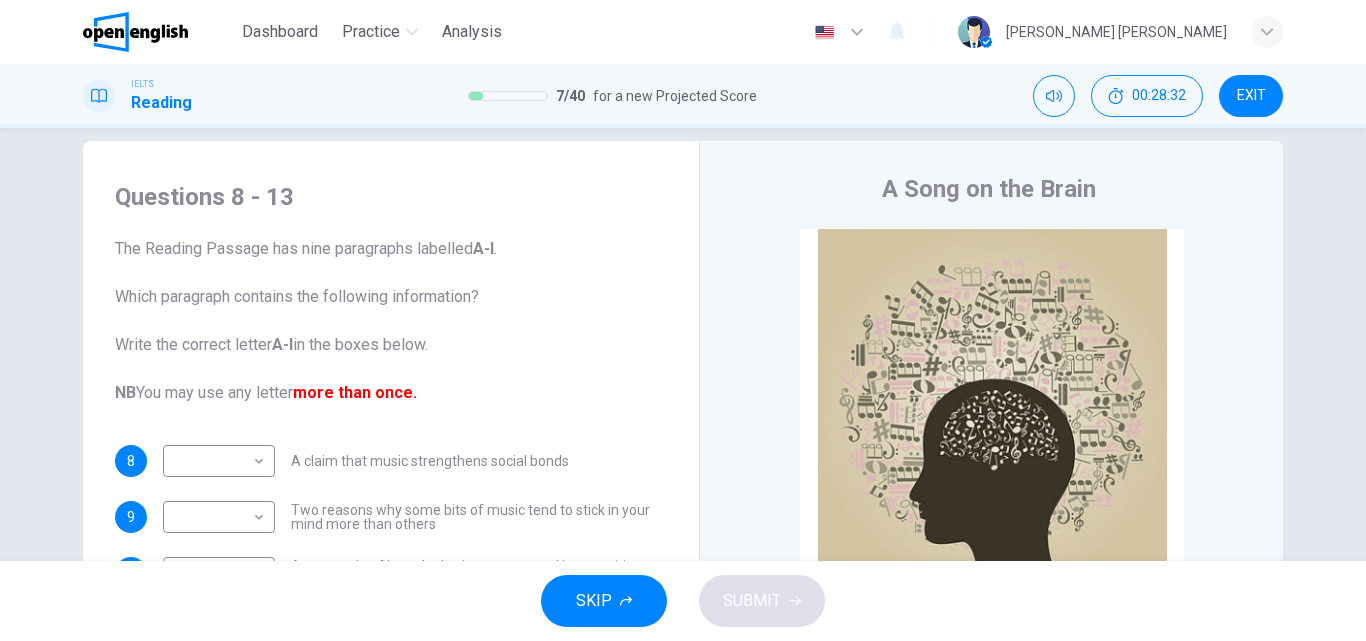 scroll, scrollTop: 0, scrollLeft: 0, axis: both 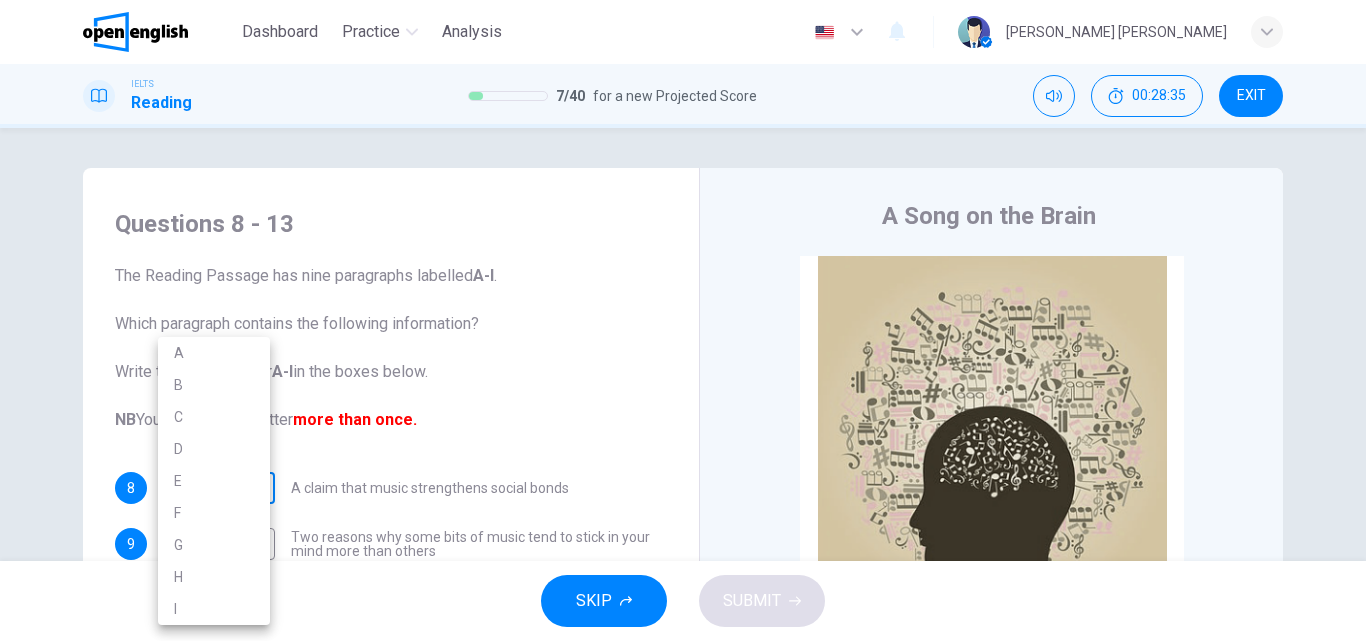 click on "This site uses cookies, as explained in our  Privacy Policy . If you agree to the use of cookies, please click the Accept button and continue to browse our site.   Privacy Policy Accept Dashboard Practice Analysis English ** ​ [PERSON_NAME] [PERSON_NAME] IELTS Reading 7 / 40 for a new Projected Score 00:28:35 EXIT Questions 8 - 13 The Reading Passage has nine paragraphs labelled  A-l .
Which paragraph contains the following information?
Write the correct letter  A-l  in the boxes below.
NB  You may use any letter  more than once. 8 ​ ​ A claim that music strengthens social bonds 9 ​ ​ Two reasons why some bits of music tend to stick in your mind more than others 10 ​ ​ An example of how the brain may respond in opposition to your wishes 11 ​ ​ The name of the part of the brain where song-in-head syndrome begins 12 ​ ​ Examples of two everyday events that can set off song-in-head syndrome 13 ​ ​ A description of what one person does to prevent song-in-head syndrome A Song on the Brain A B" at bounding box center [683, 320] 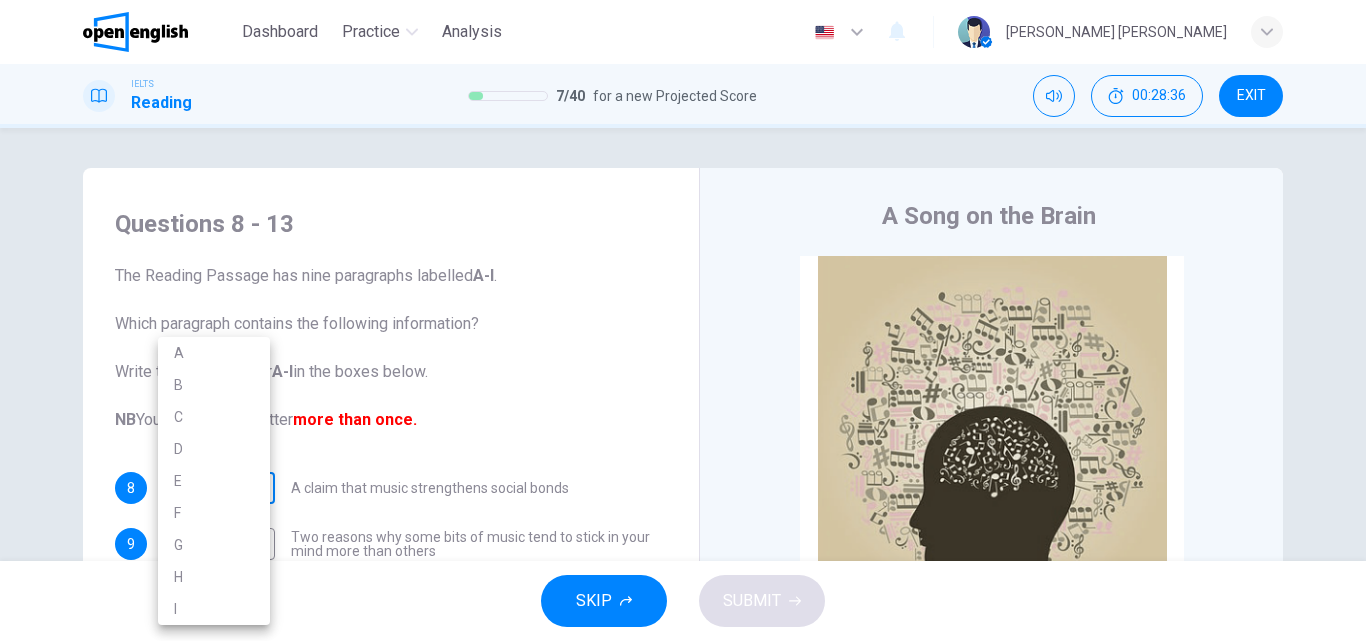 click on "E" at bounding box center [214, 481] 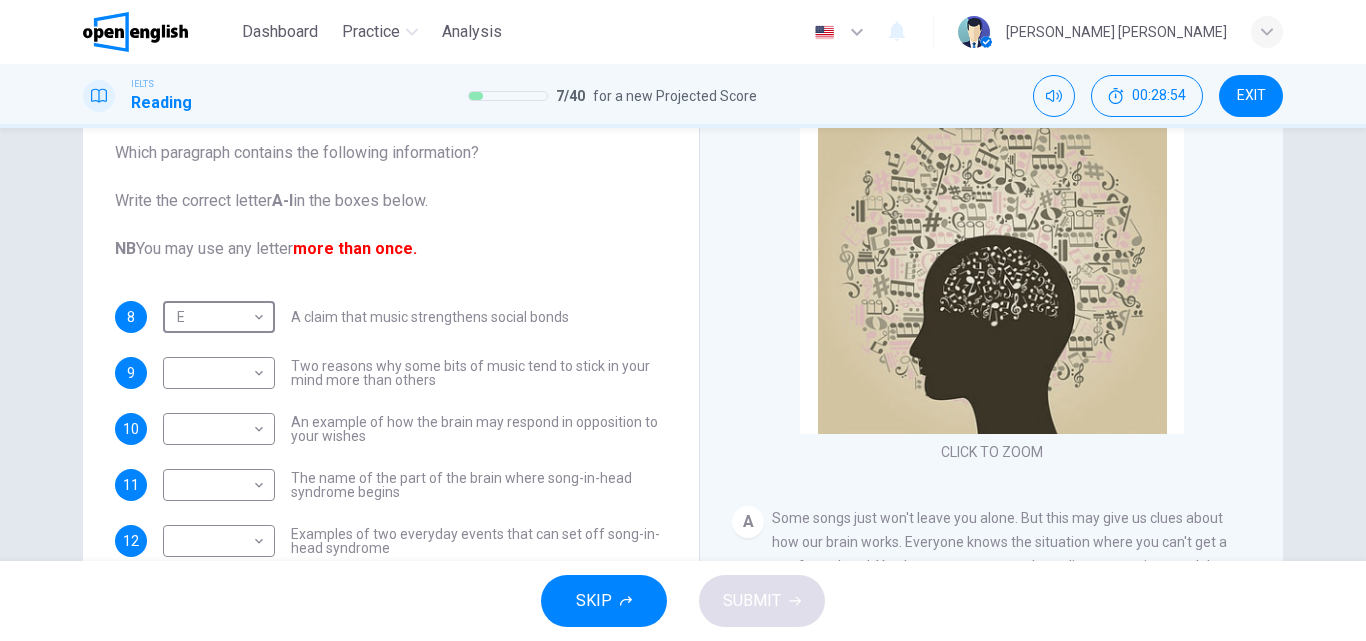 scroll, scrollTop: 0, scrollLeft: 0, axis: both 